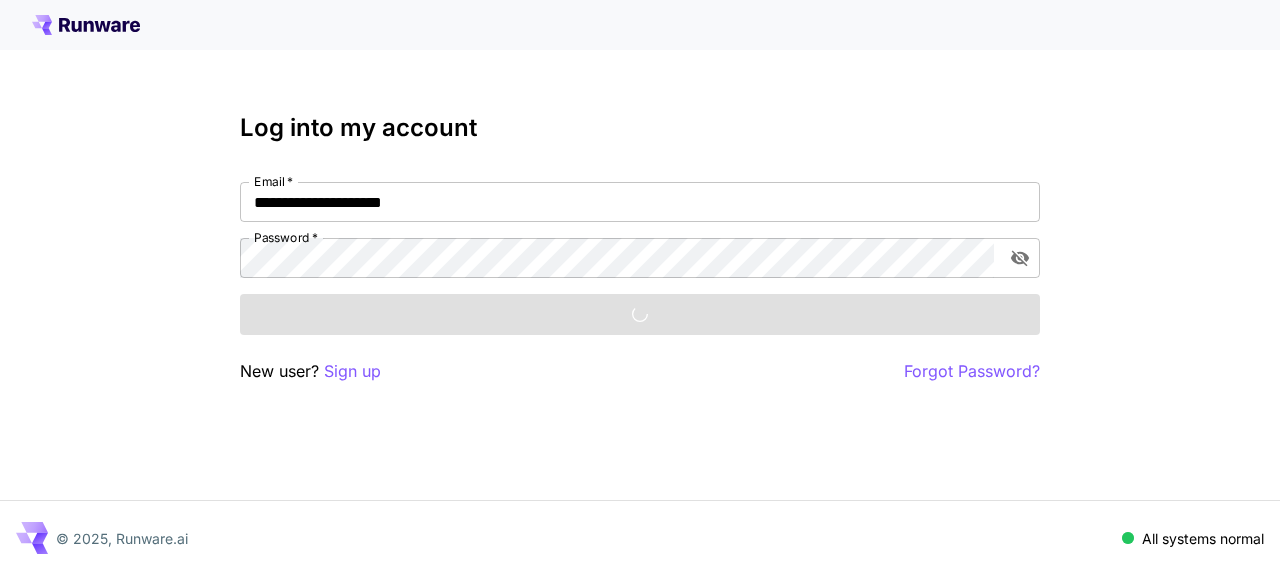 scroll, scrollTop: 0, scrollLeft: 0, axis: both 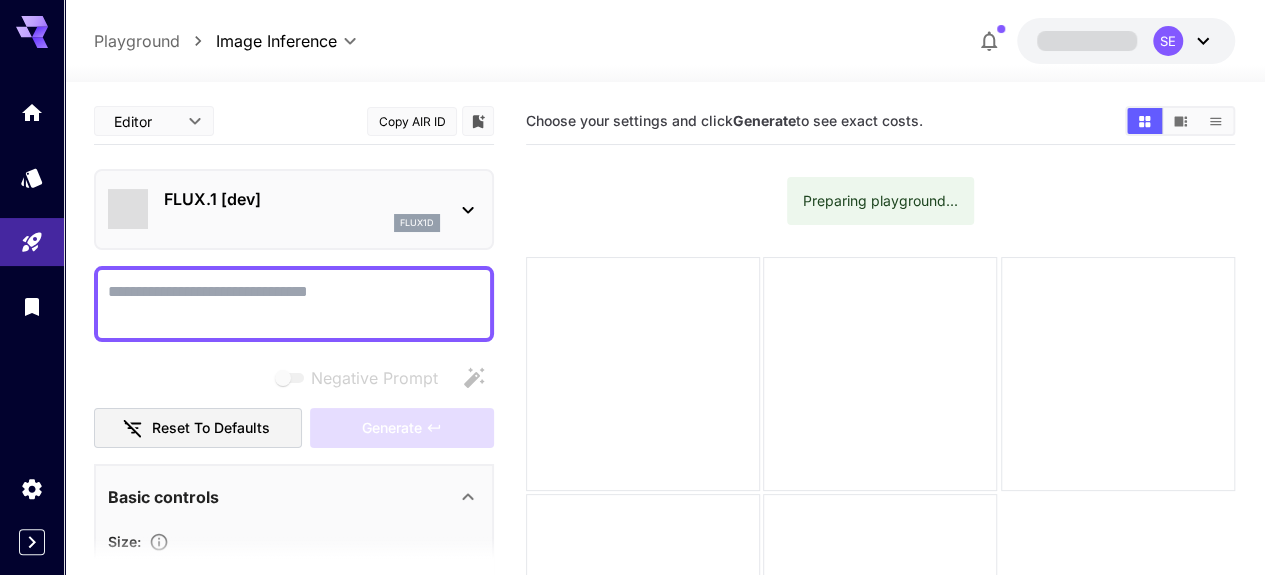 type on "**********" 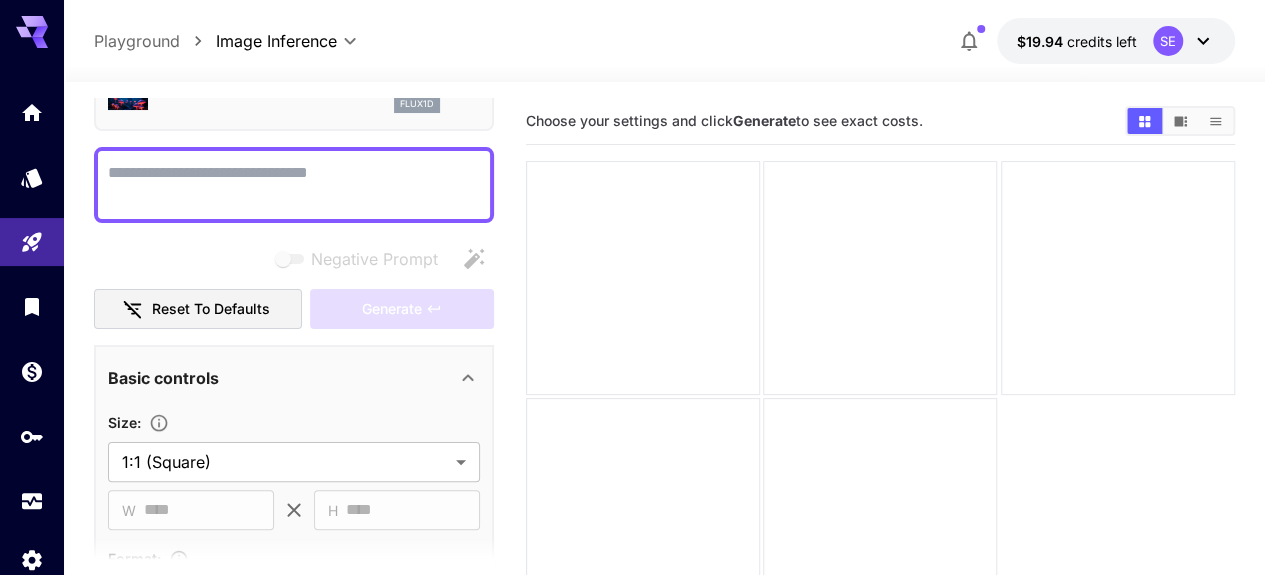 scroll, scrollTop: 0, scrollLeft: 0, axis: both 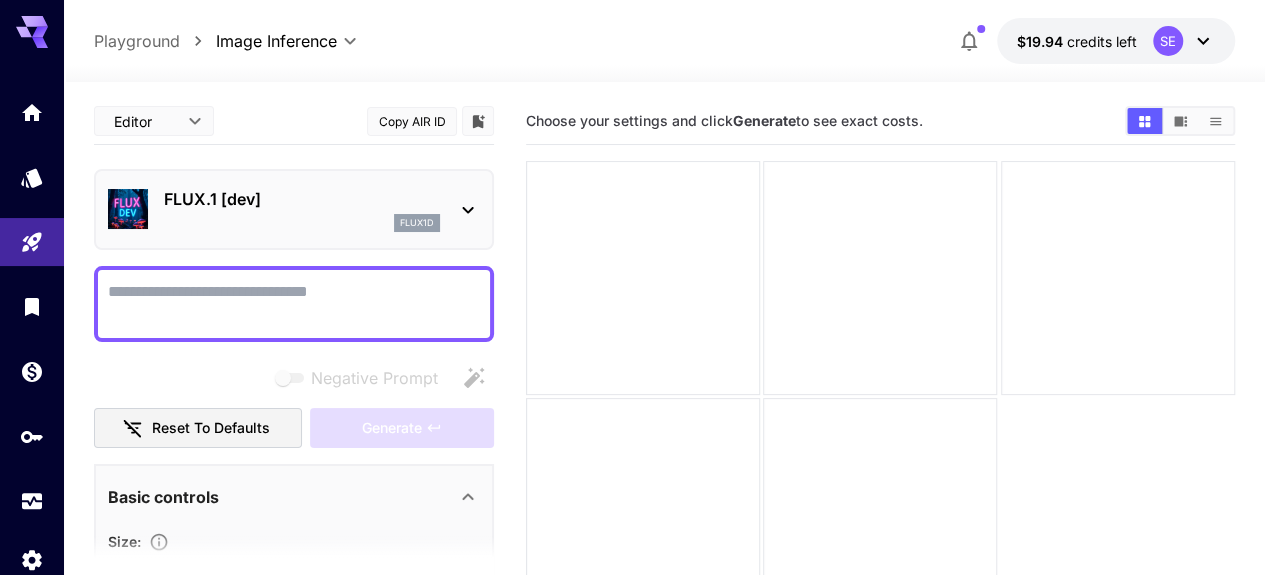 click at bounding box center (32, 177) 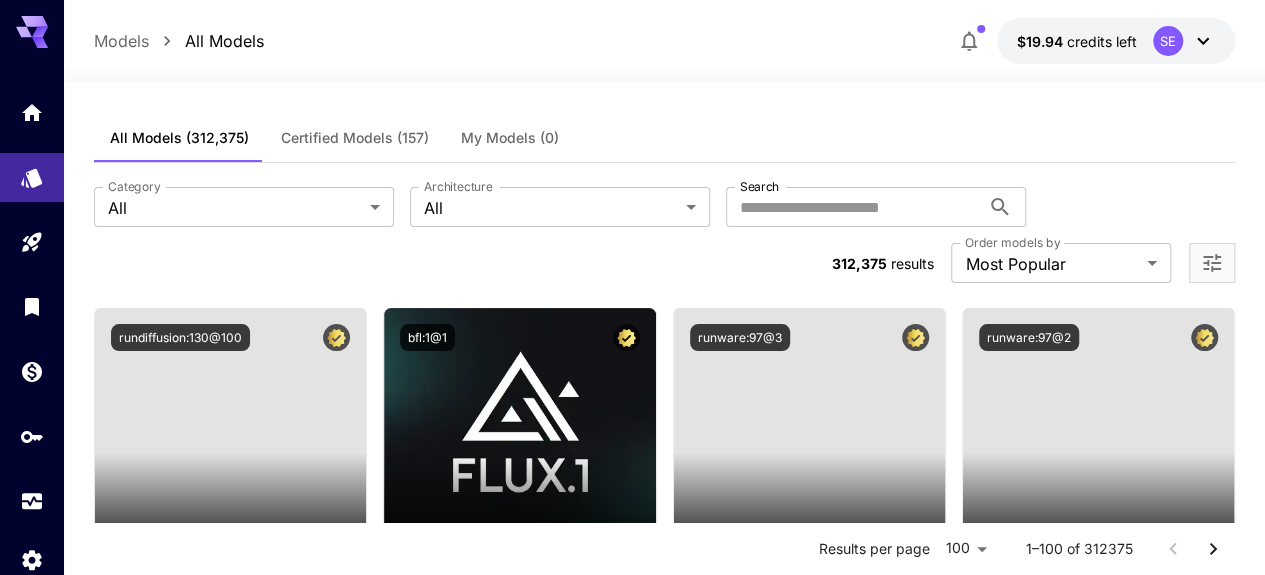 click on "**********" at bounding box center [632, 9581] 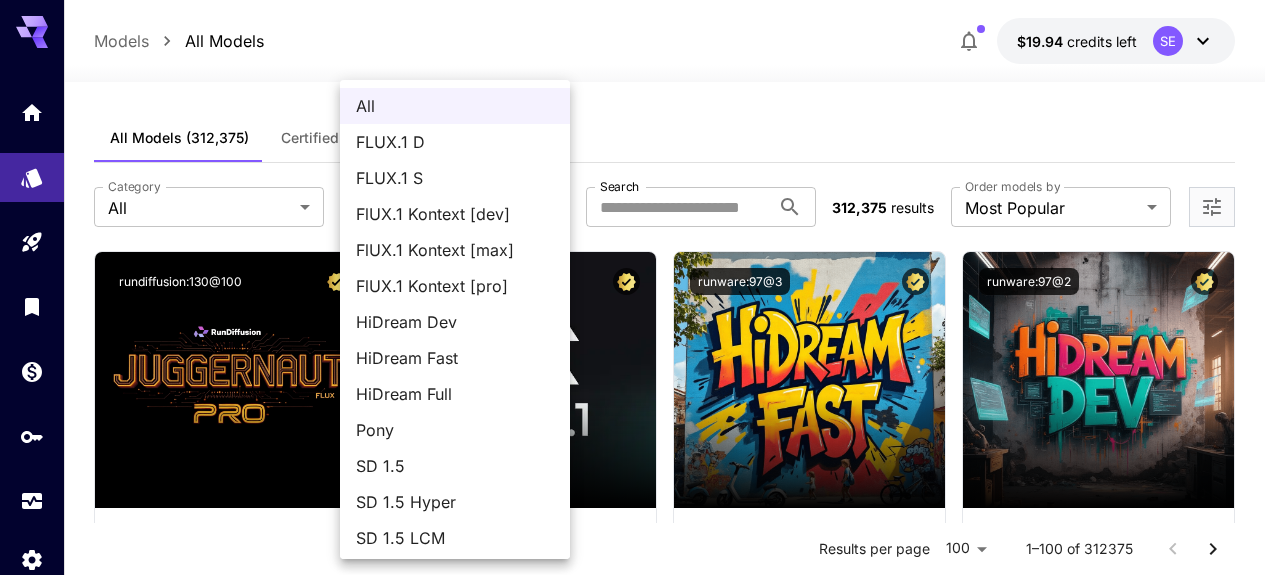click on "FLUX.1 D" at bounding box center (455, 142) 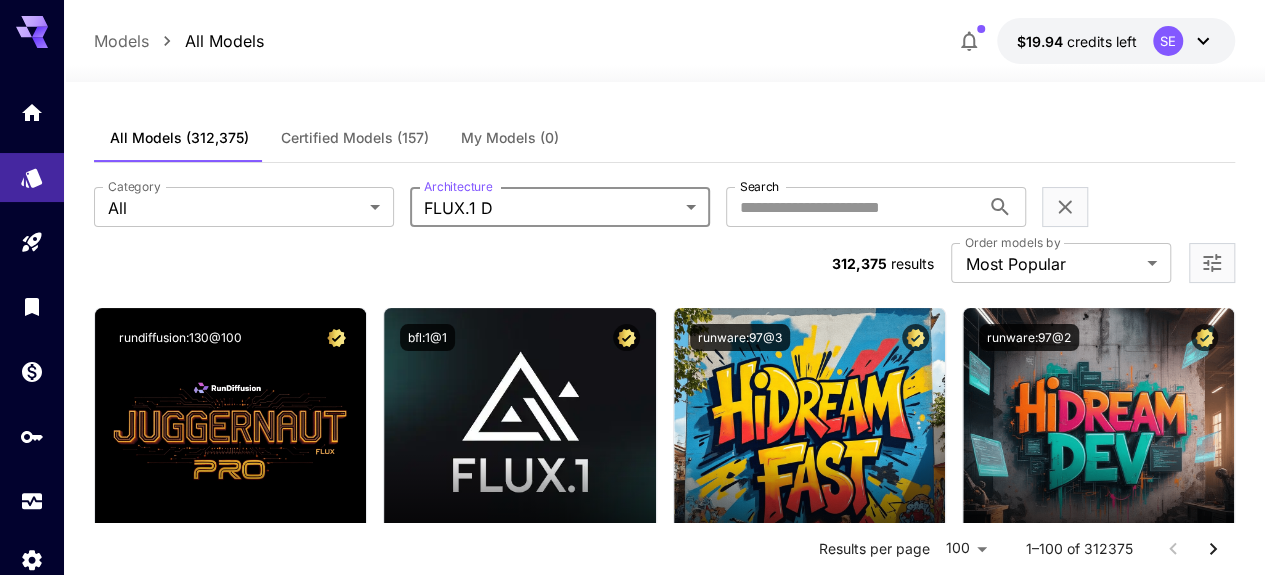 click on "Search" at bounding box center [853, 207] 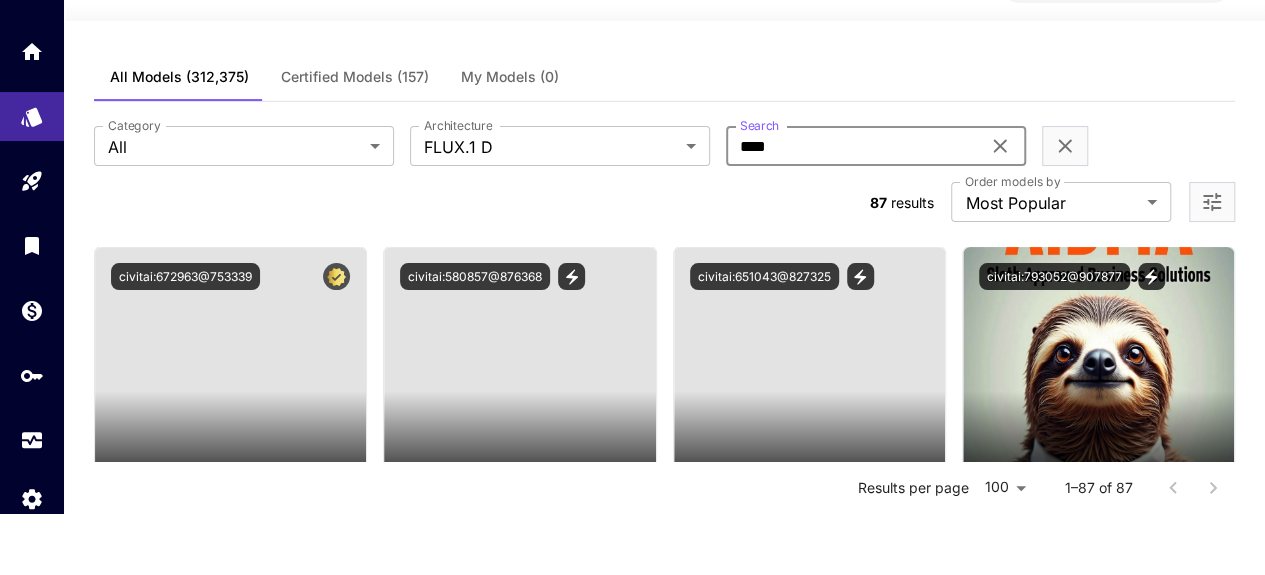 type on "****" 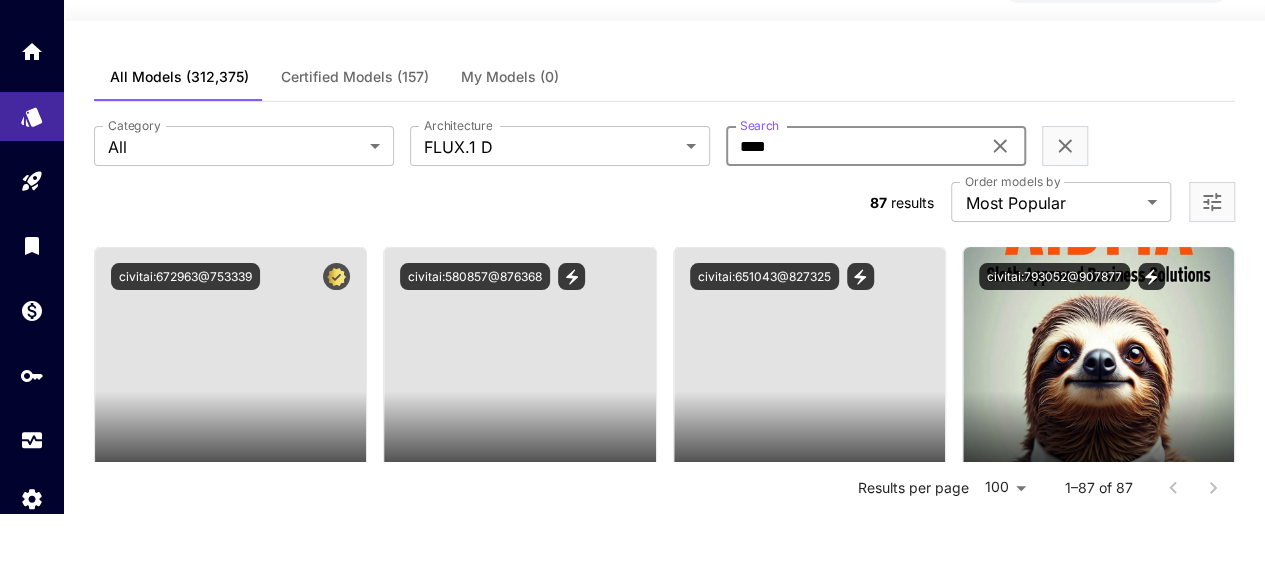 click on "**********" at bounding box center (632, 8369) 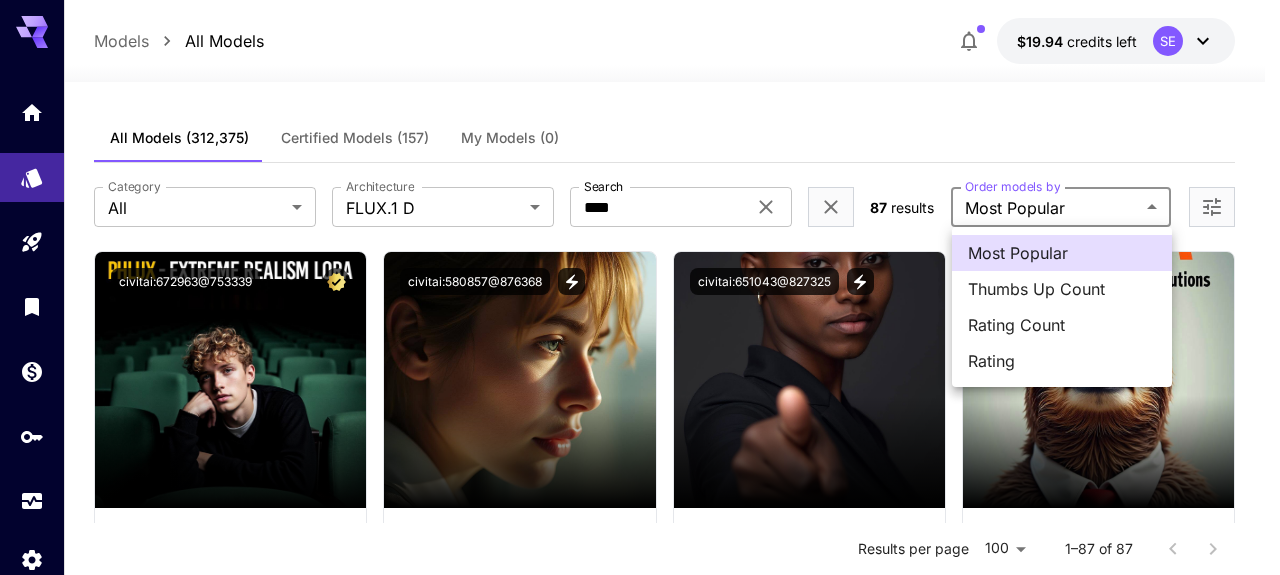 click on "Thumbs Up Count" at bounding box center (1062, 289) 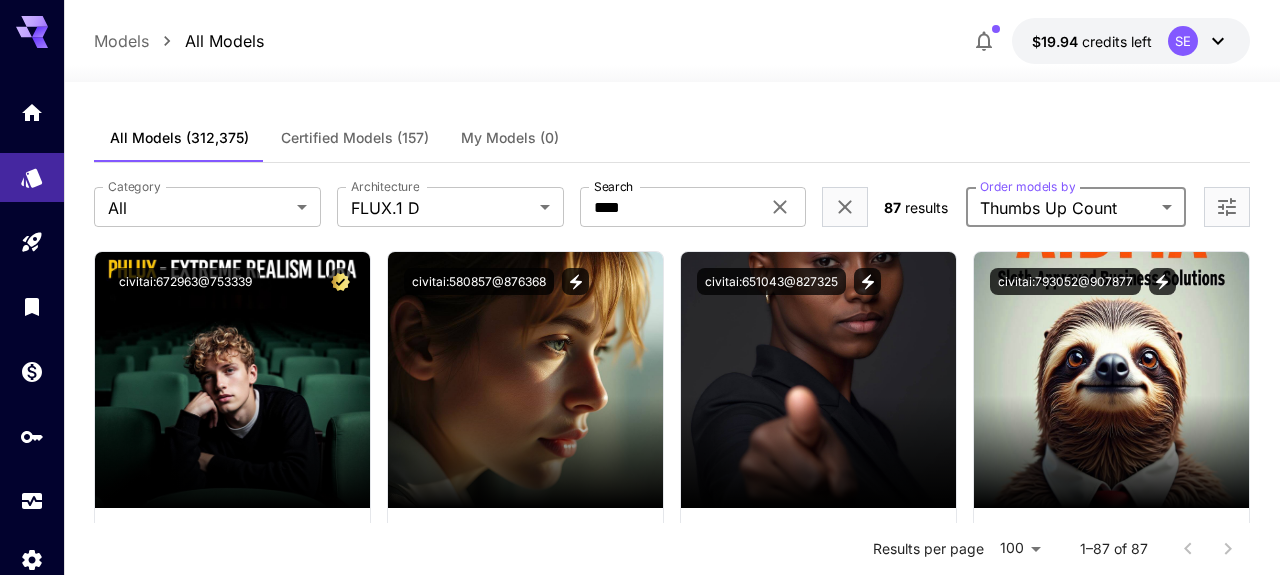 type on "**********" 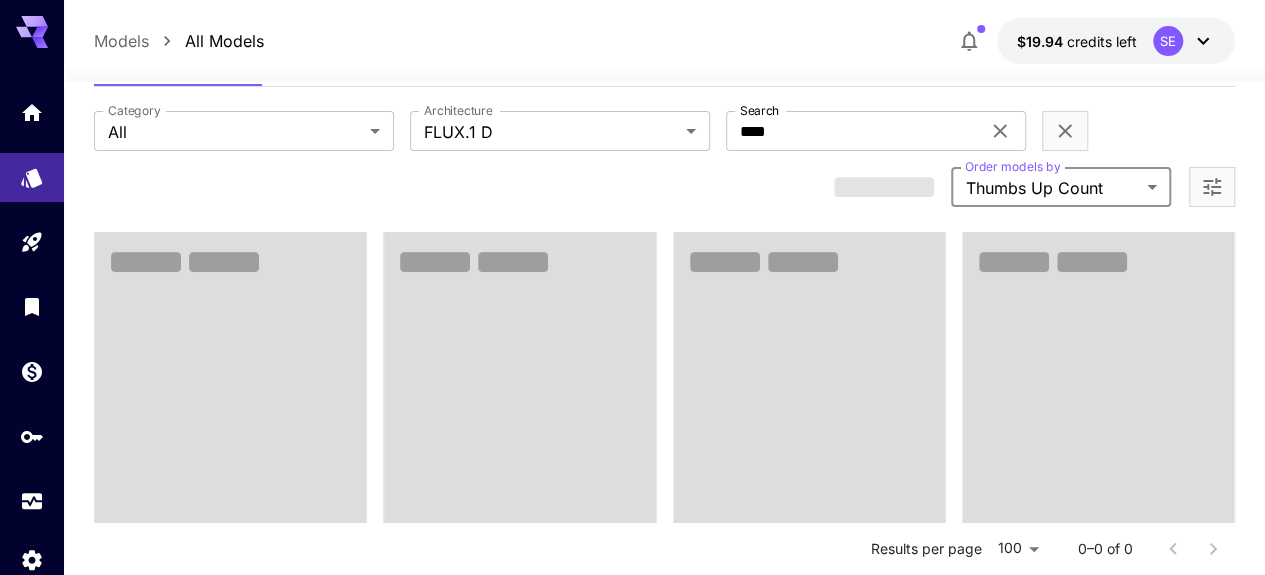 scroll, scrollTop: 76, scrollLeft: 0, axis: vertical 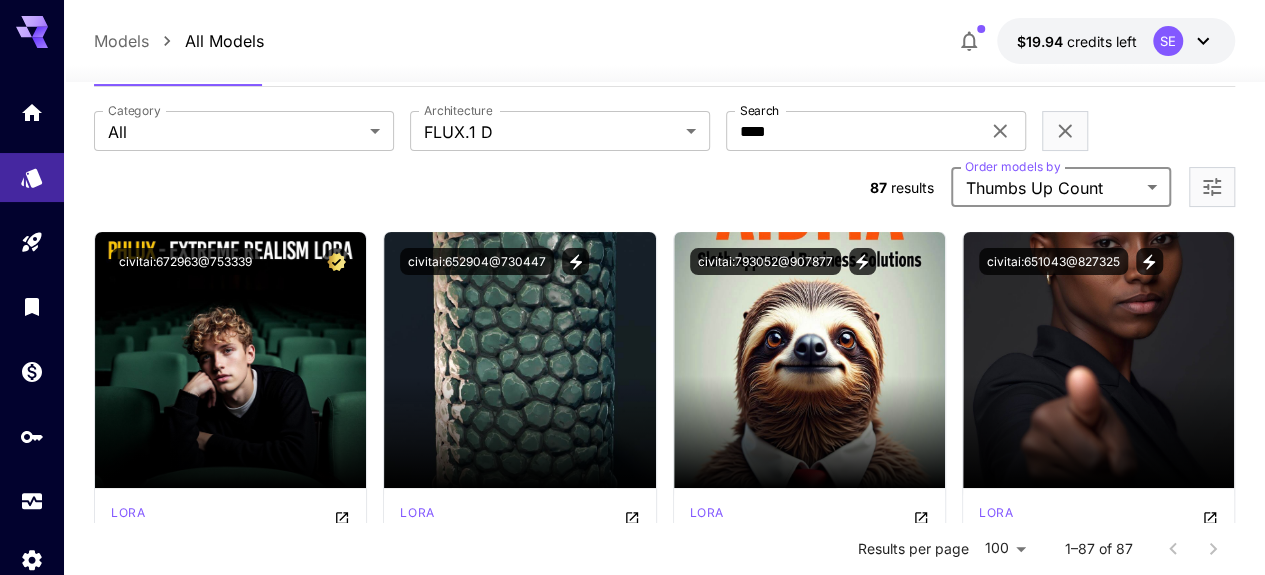 click on "Launch in Playground" at bounding box center (809, 360) 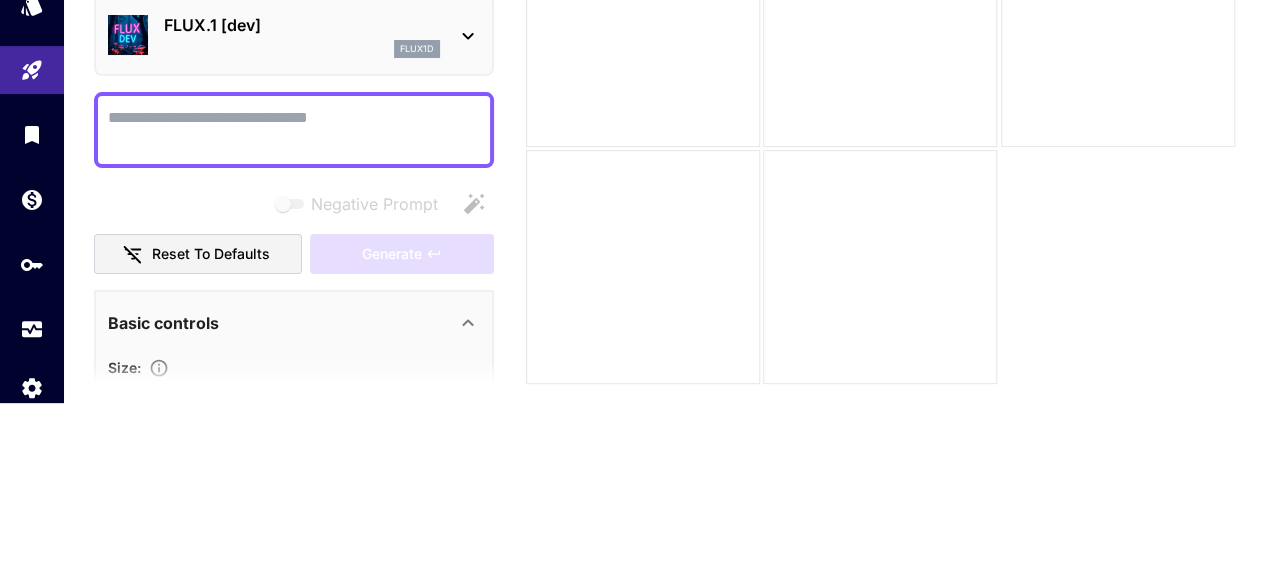 scroll, scrollTop: 76, scrollLeft: 0, axis: vertical 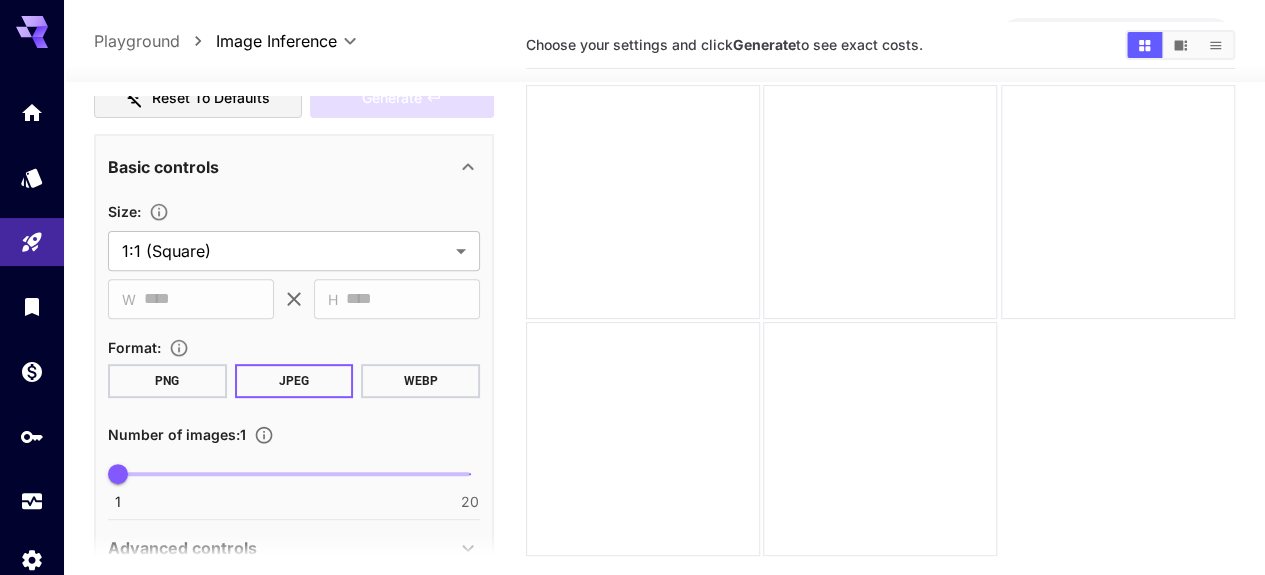 click on "**********" at bounding box center [632, 290] 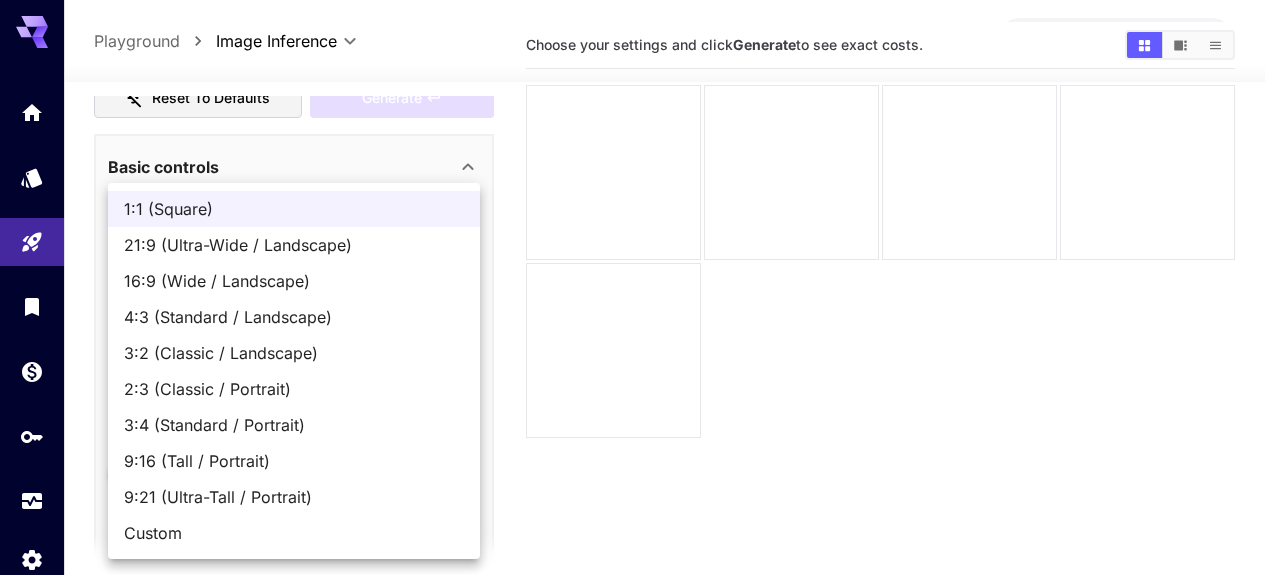 click on "9:16 (Tall / Portrait)" at bounding box center (294, 461) 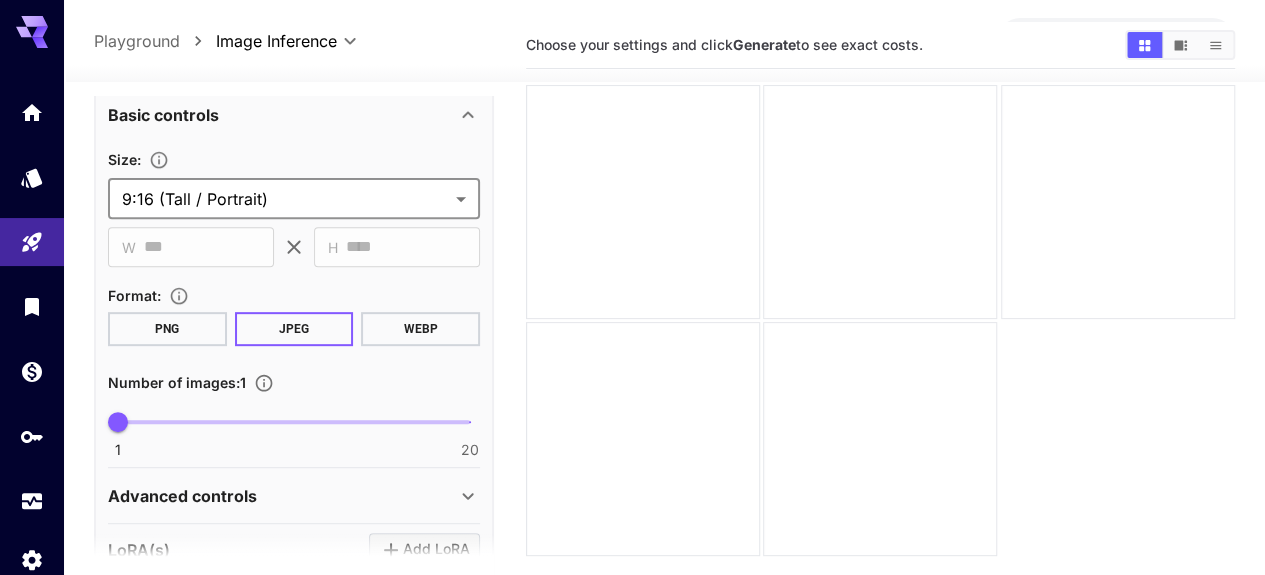 scroll, scrollTop: 408, scrollLeft: 0, axis: vertical 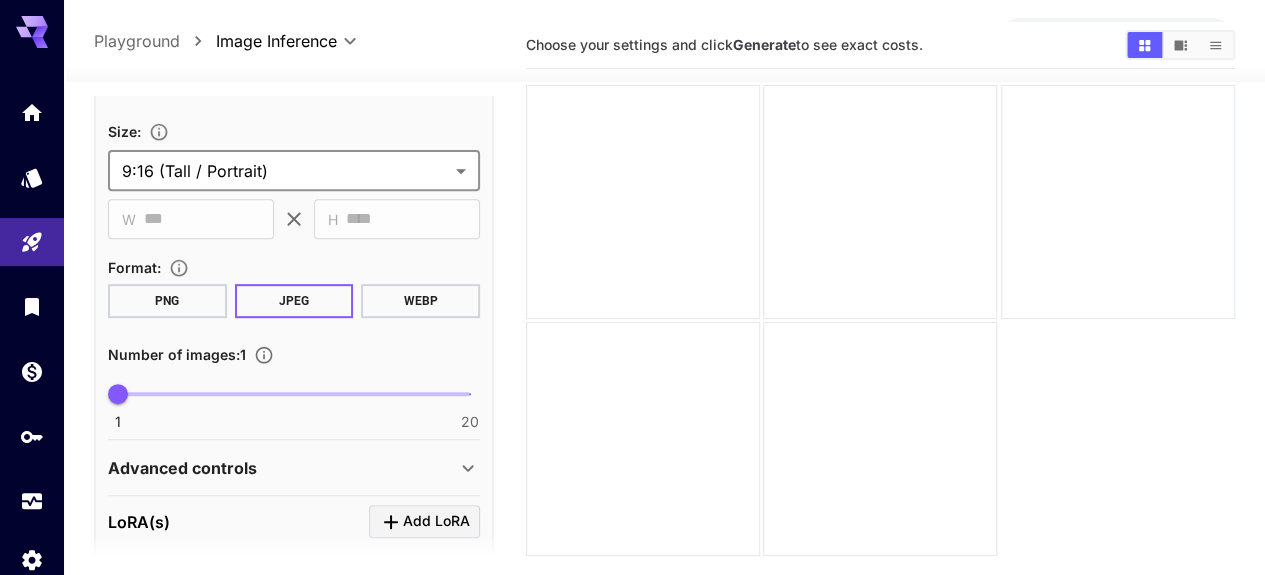 click on "WEBP" at bounding box center [420, 301] 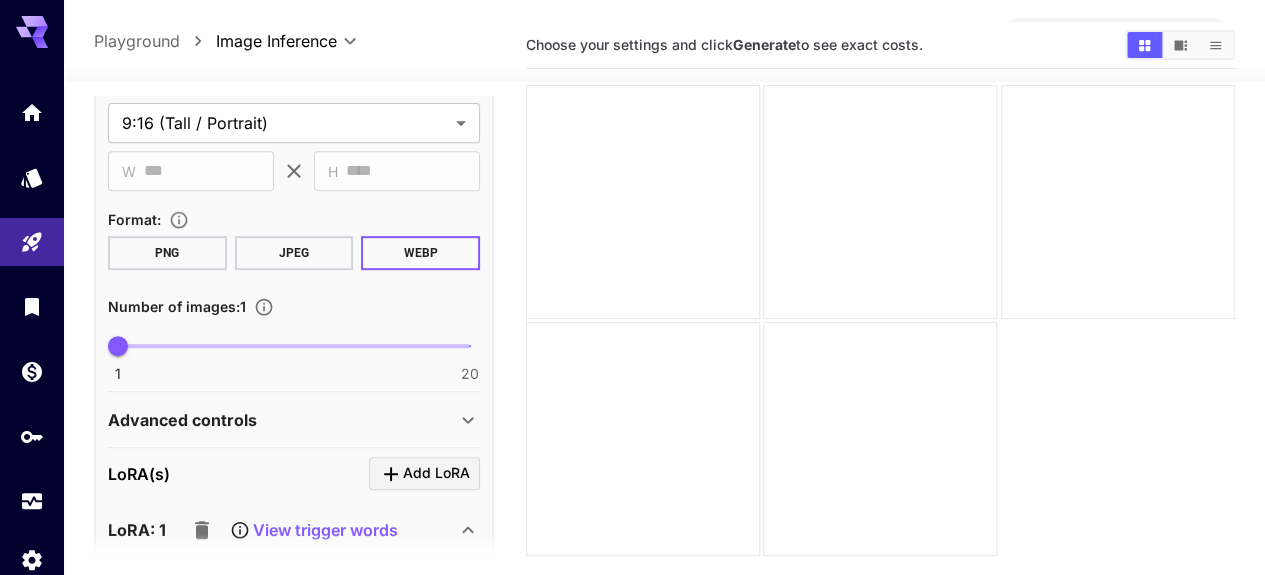 scroll, scrollTop: 473, scrollLeft: 0, axis: vertical 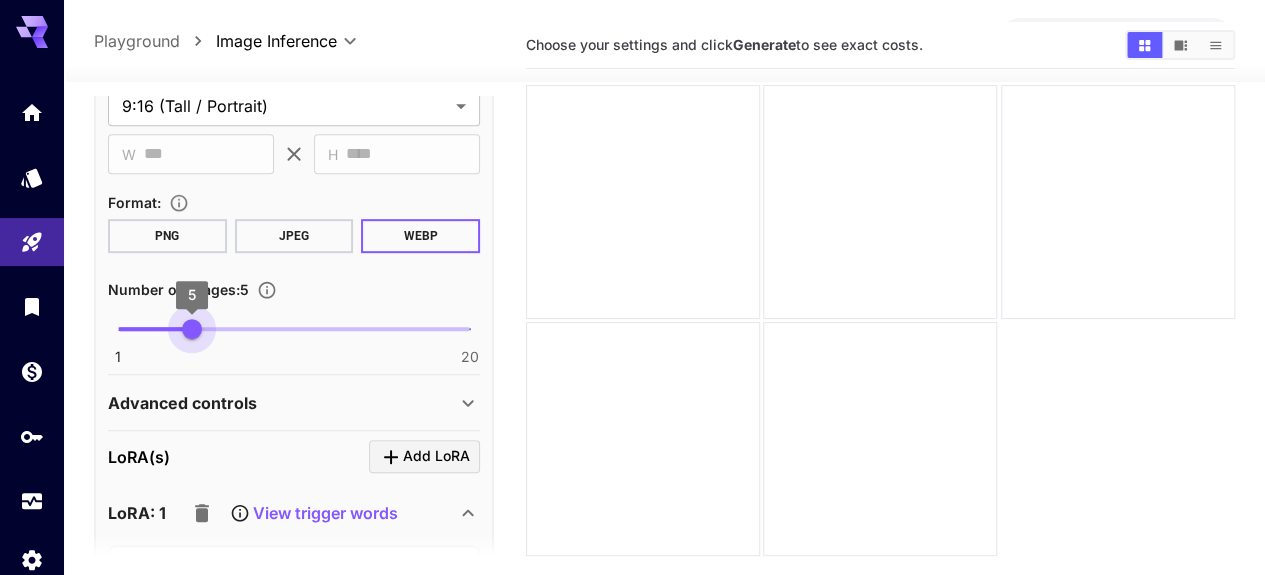 type on "*" 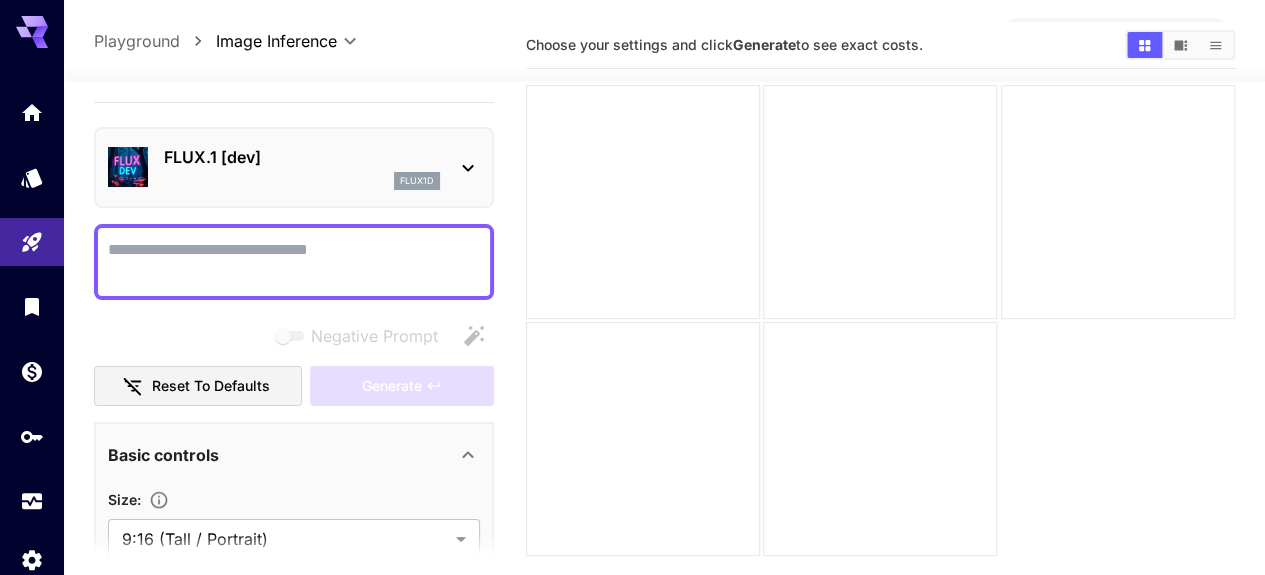 scroll, scrollTop: 0, scrollLeft: 0, axis: both 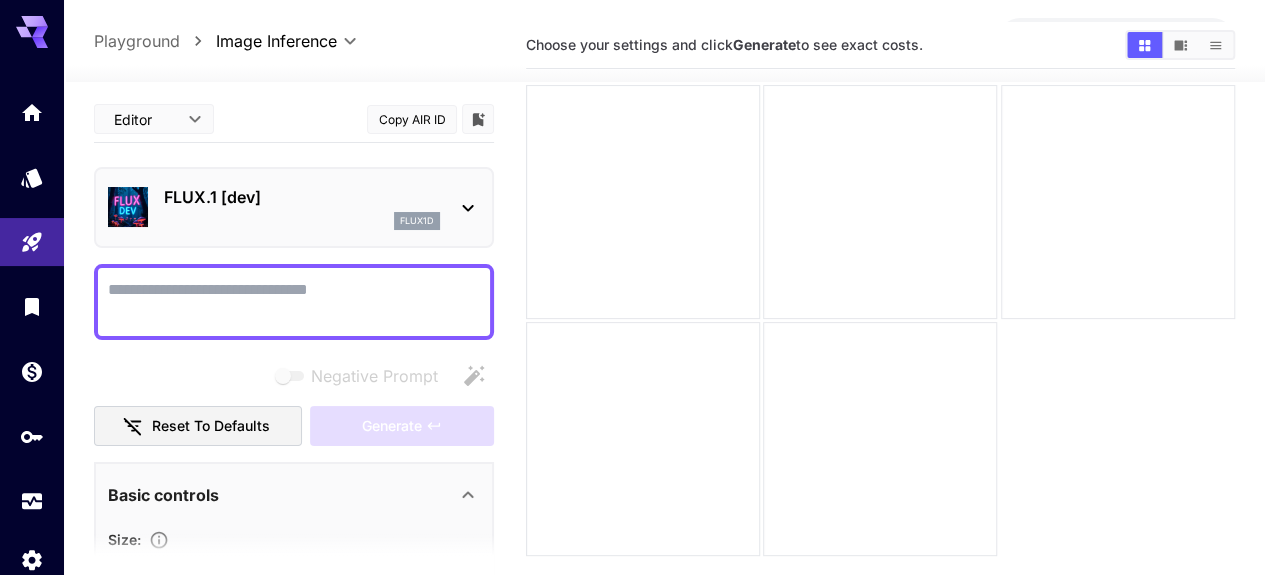 click on "Negative Prompt" at bounding box center [294, 302] 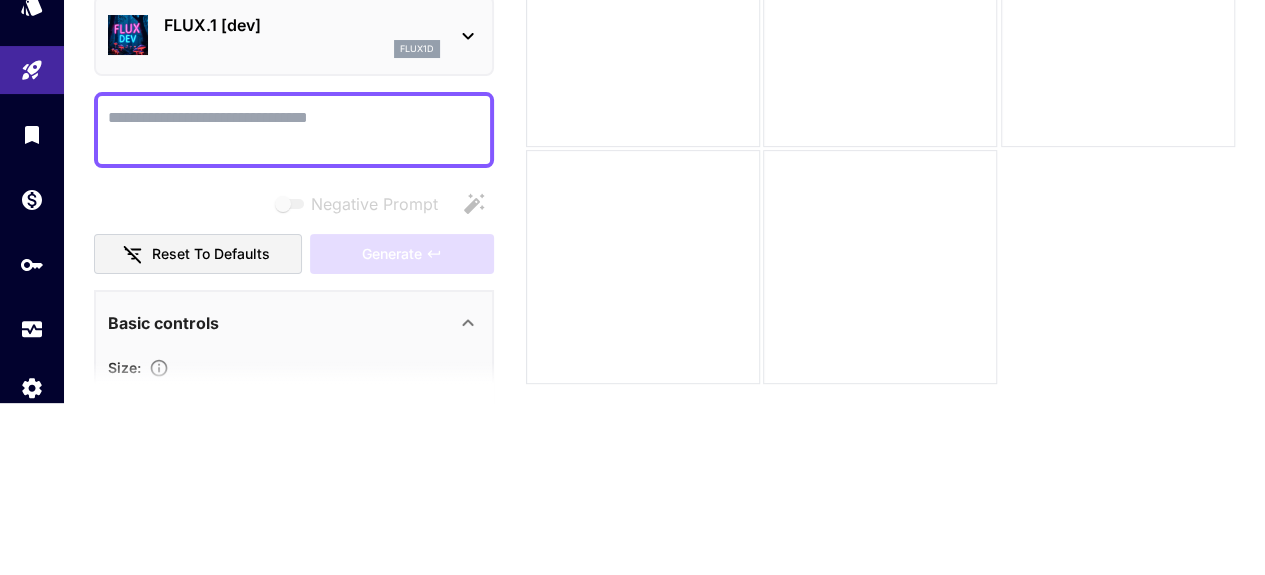 paste on "**********" 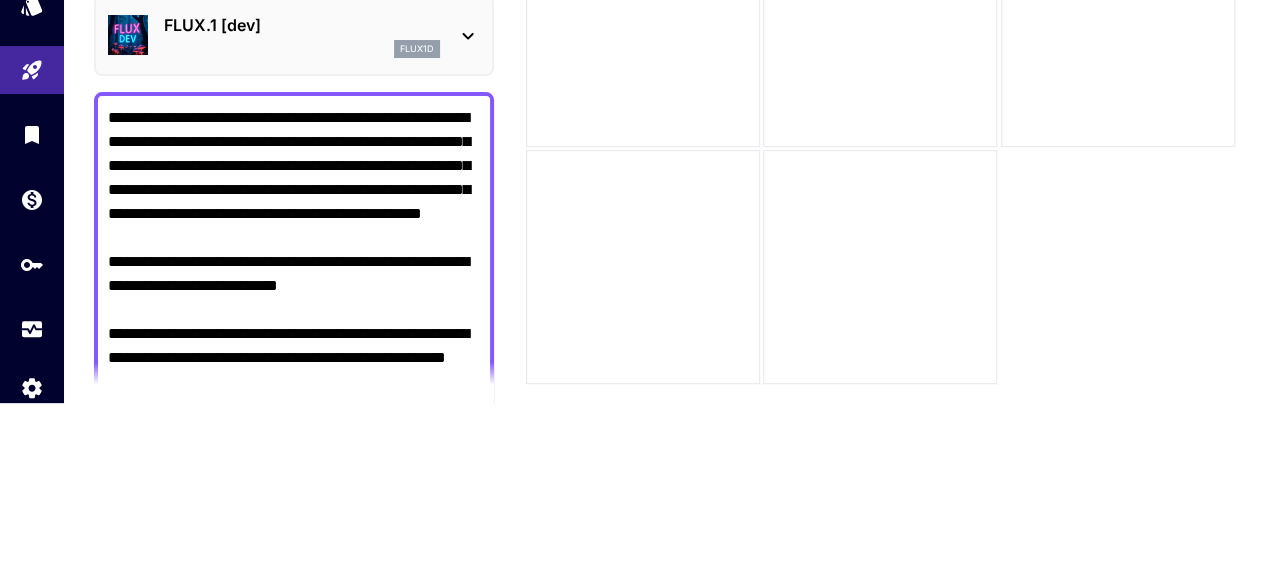scroll, scrollTop: 86, scrollLeft: 0, axis: vertical 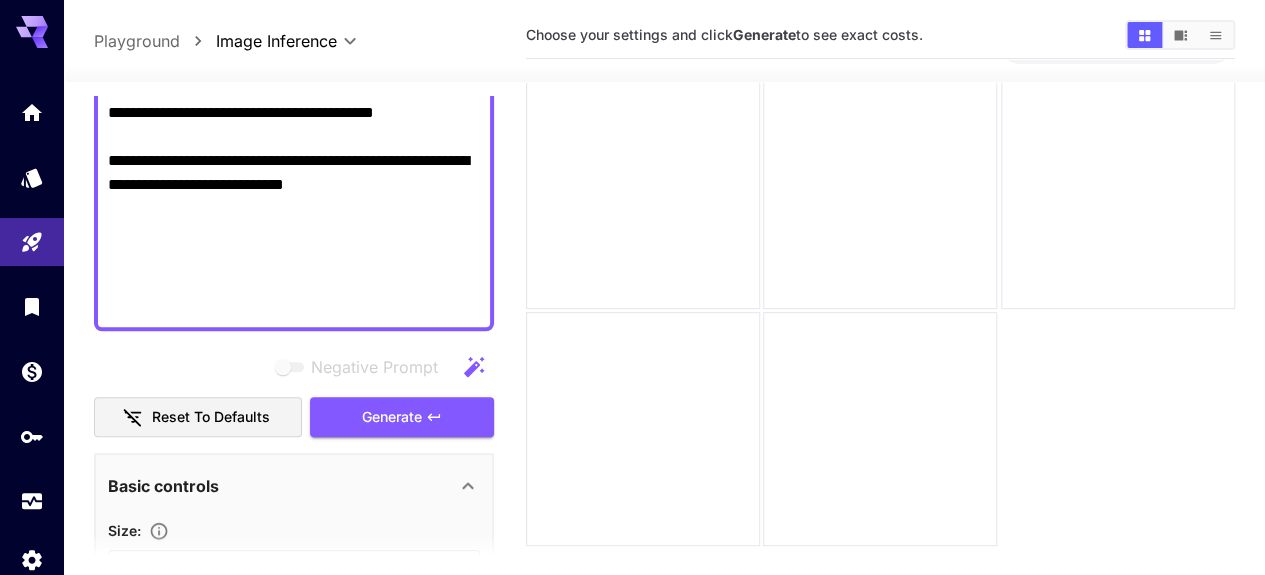 click on "Generate" at bounding box center [392, 417] 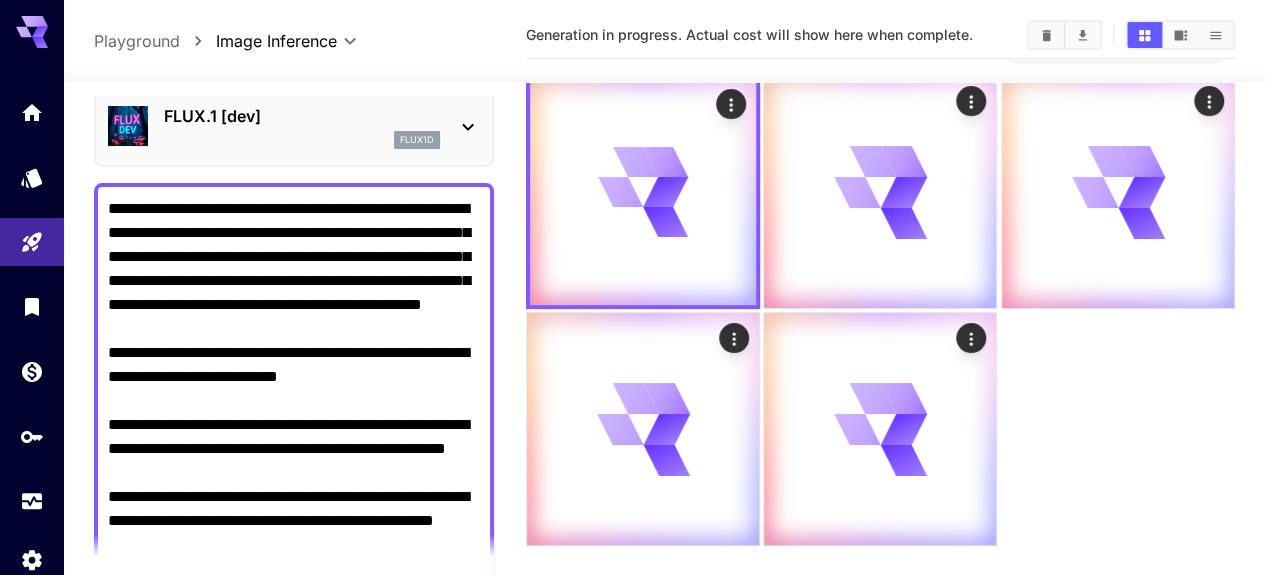 scroll, scrollTop: 80, scrollLeft: 0, axis: vertical 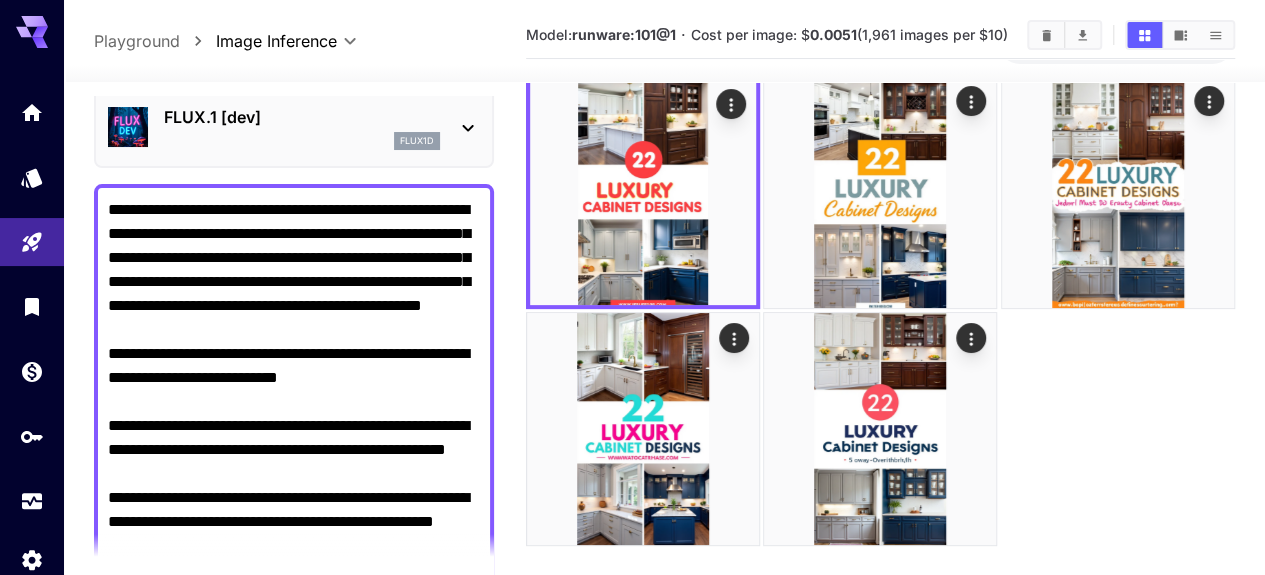 click 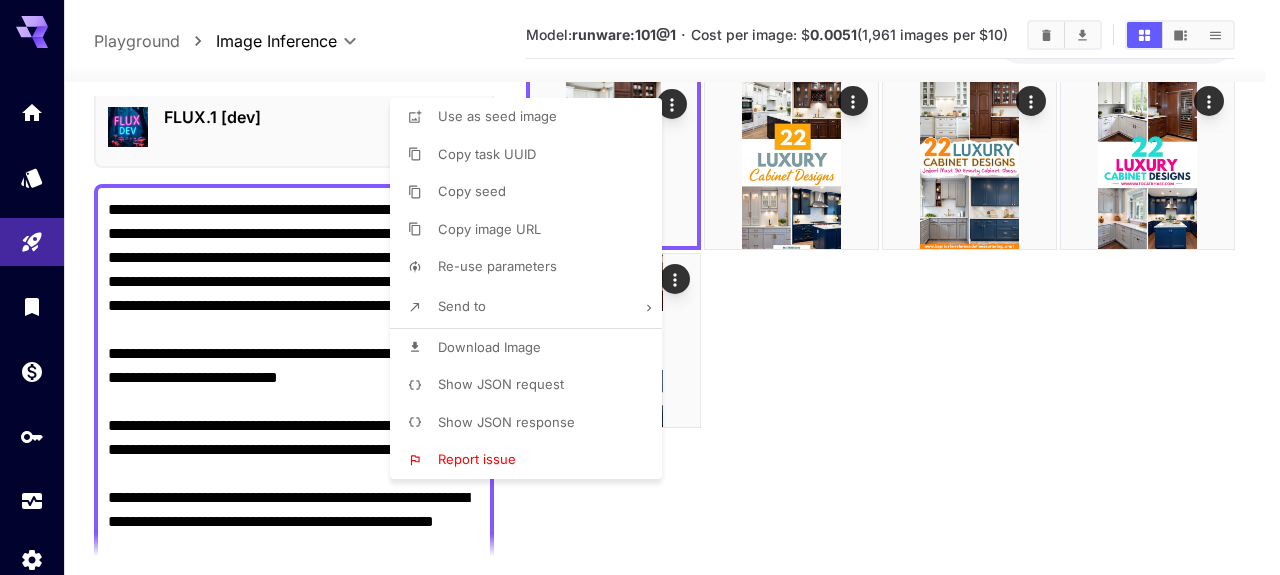click on "Download Image" at bounding box center (489, 347) 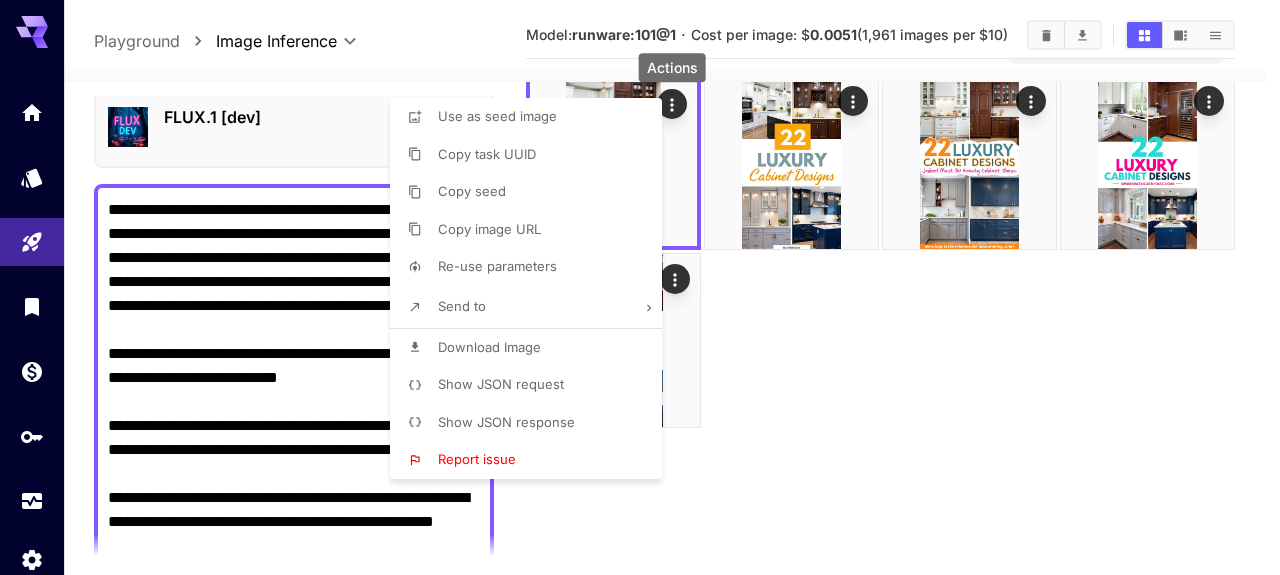 click at bounding box center (640, 287) 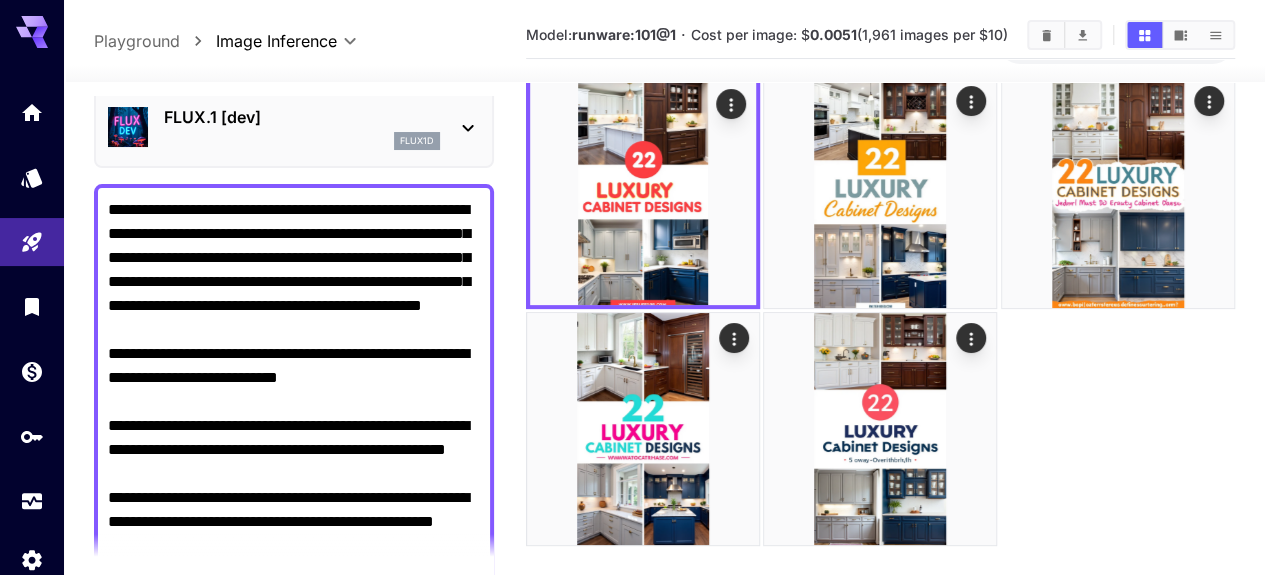 click 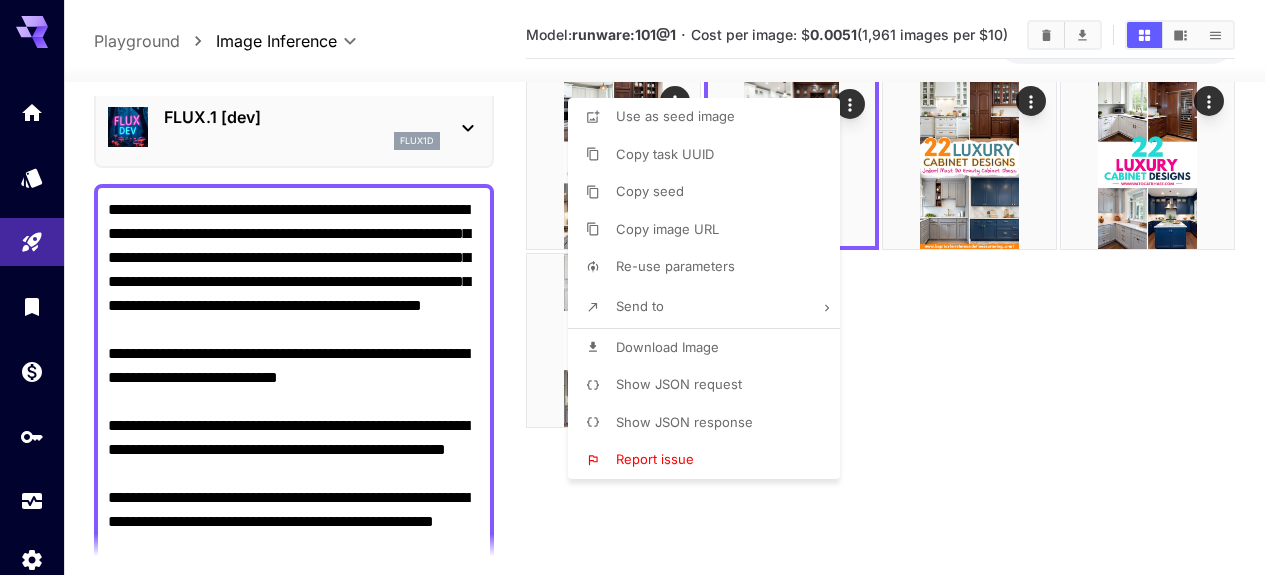 click on "Download Image" at bounding box center [667, 347] 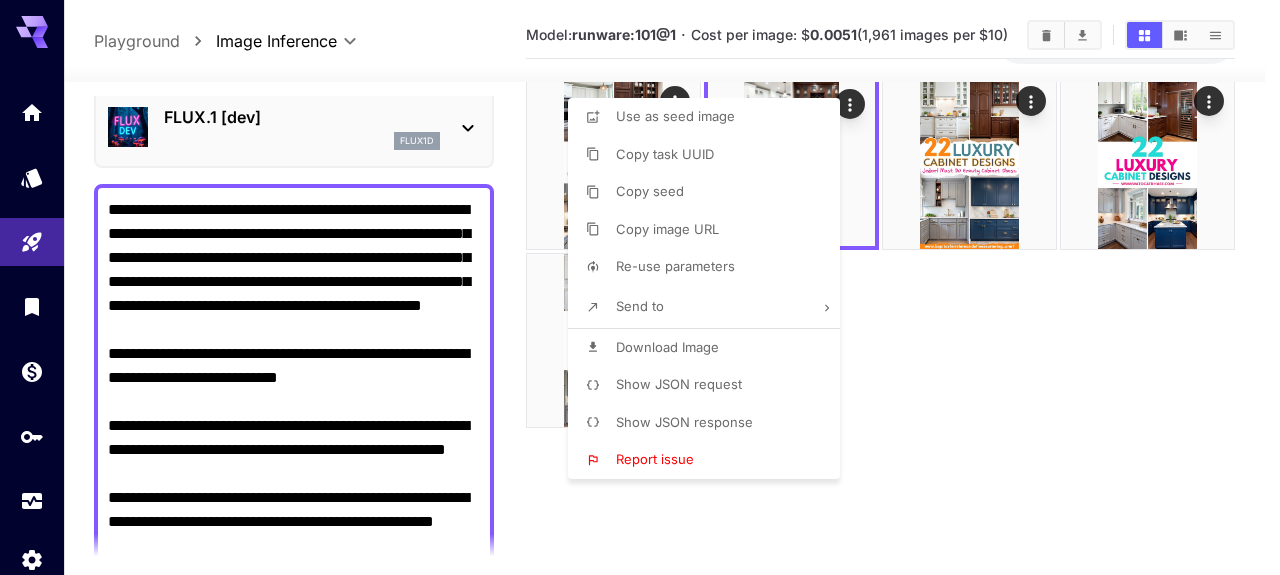 click at bounding box center [640, 287] 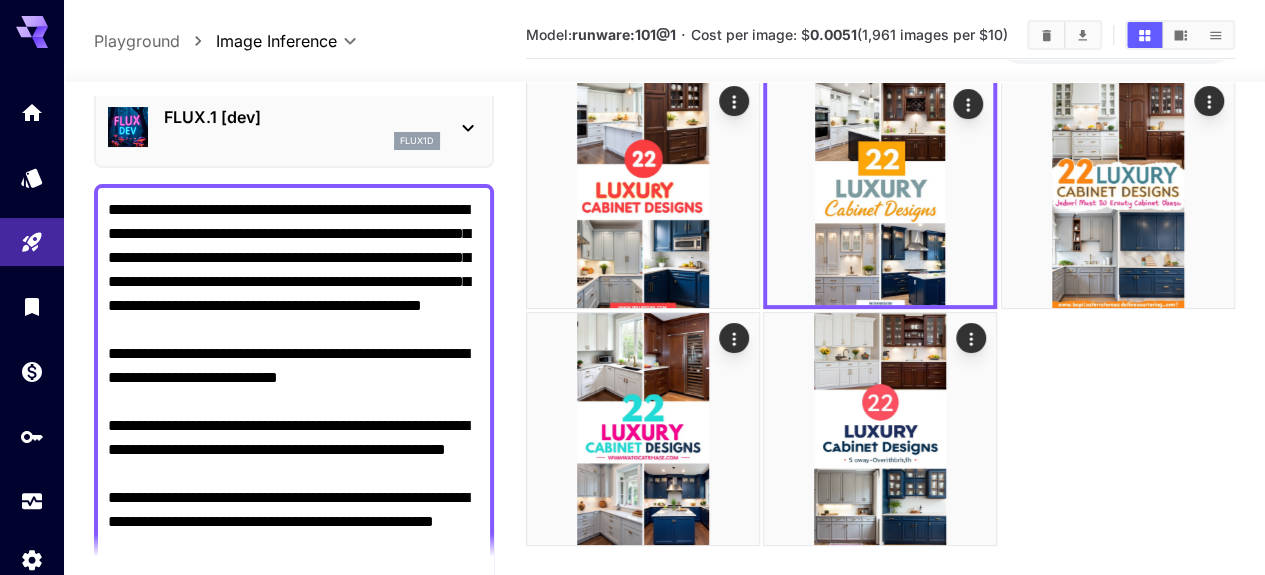 click 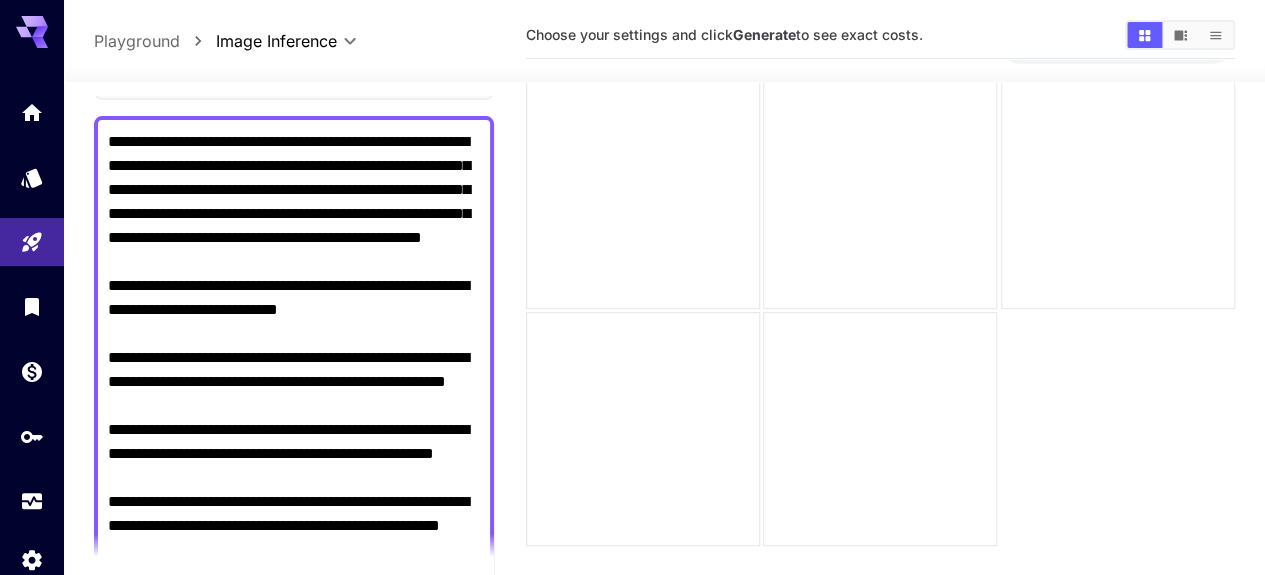 scroll, scrollTop: 163, scrollLeft: 0, axis: vertical 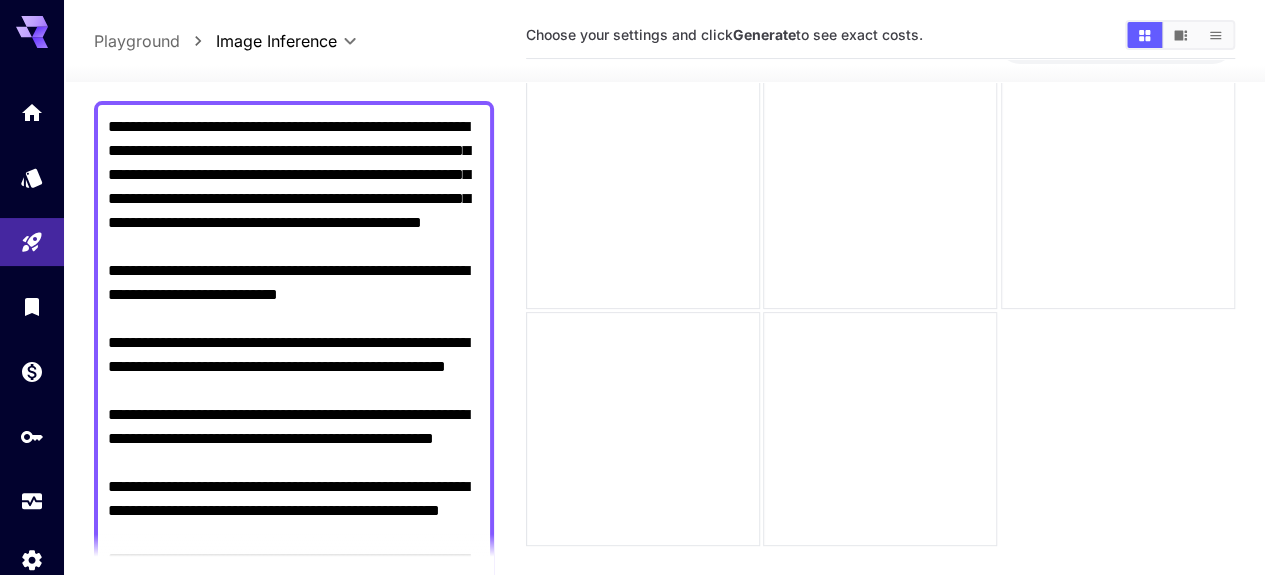 click on "**********" at bounding box center [294, 451] 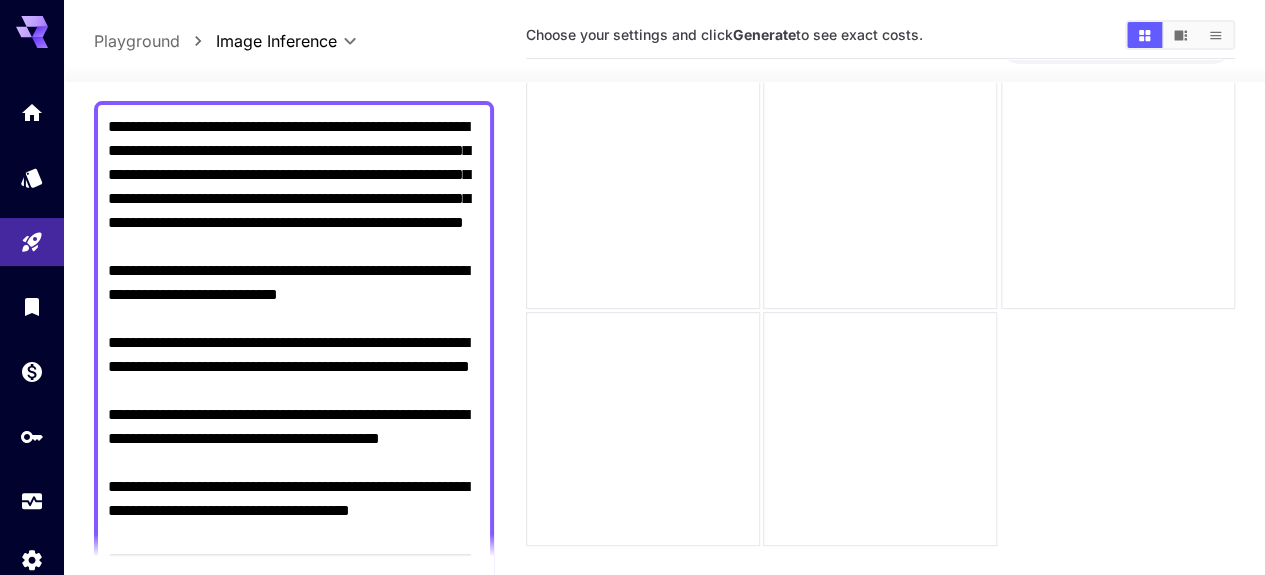 scroll, scrollTop: 362, scrollLeft: 0, axis: vertical 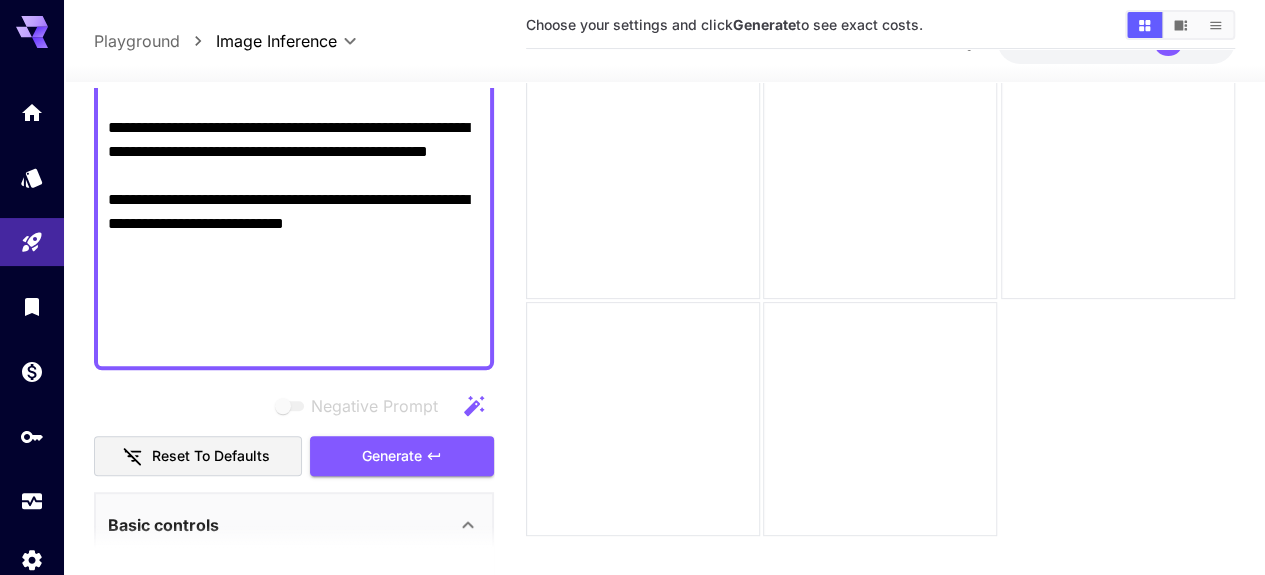 click on "Generate" at bounding box center (392, 456) 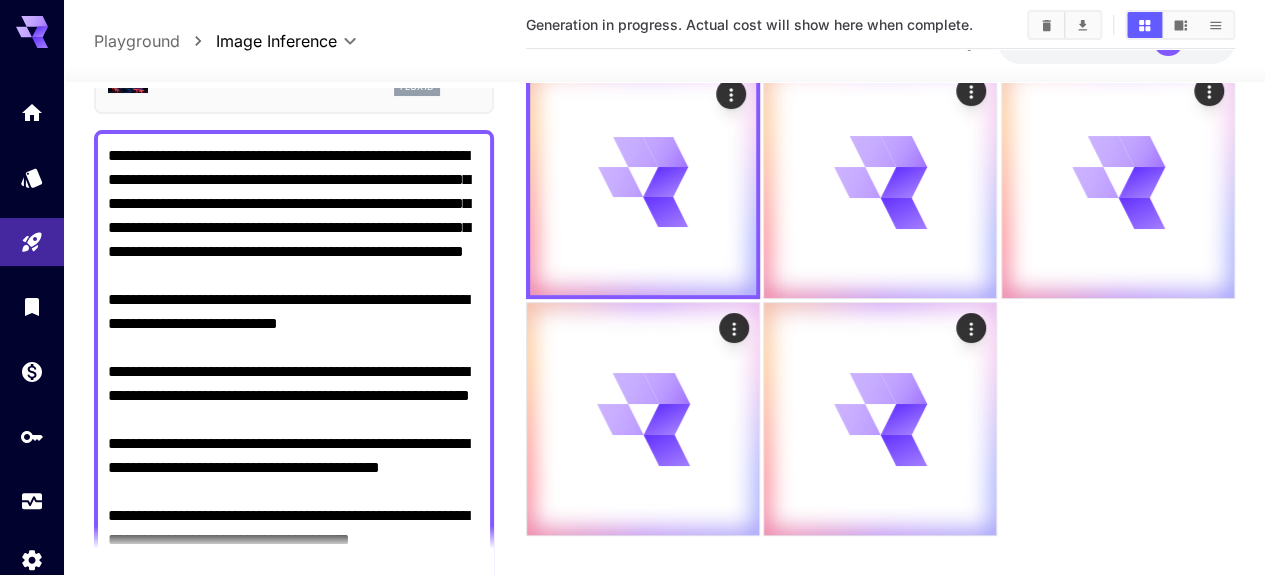 scroll, scrollTop: 120, scrollLeft: 0, axis: vertical 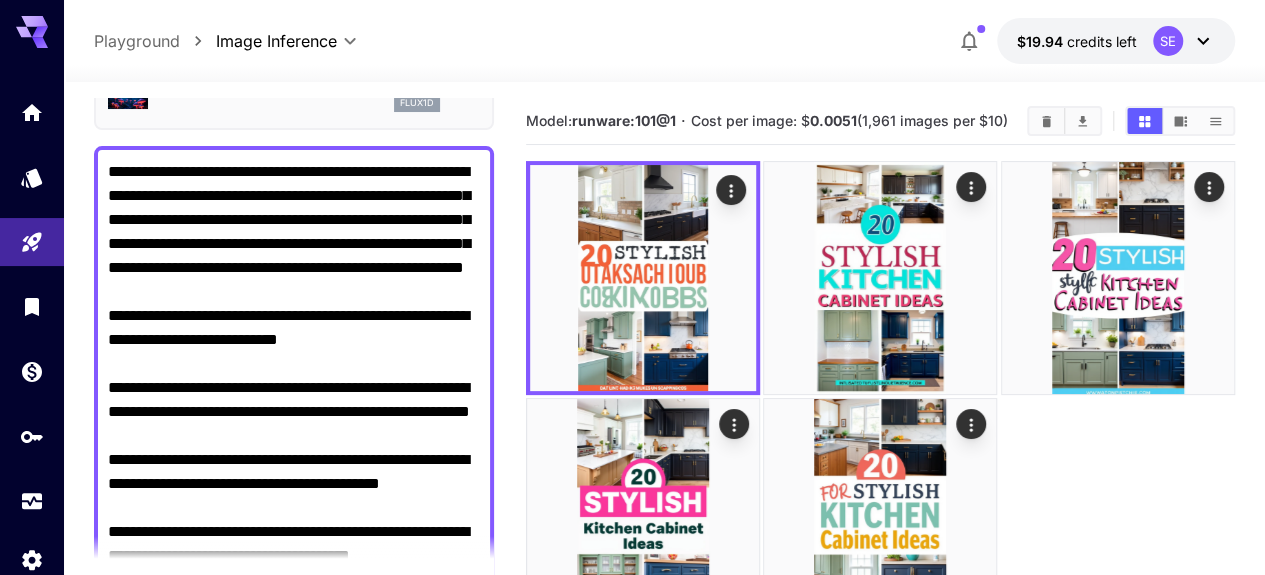 click 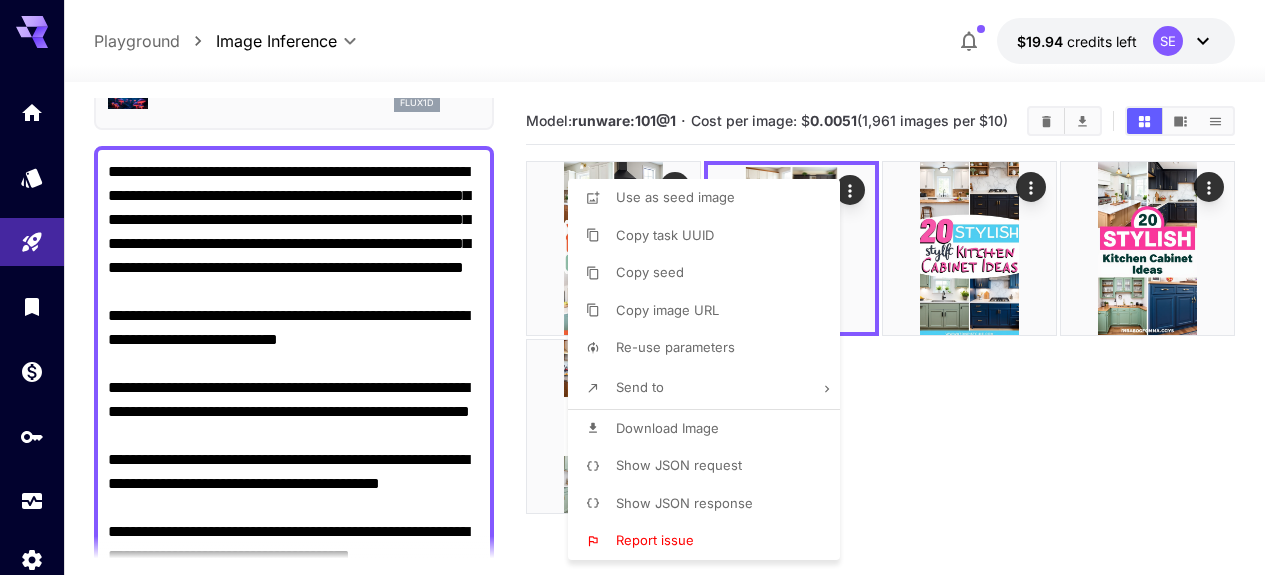 click on "Download Image" at bounding box center [667, 428] 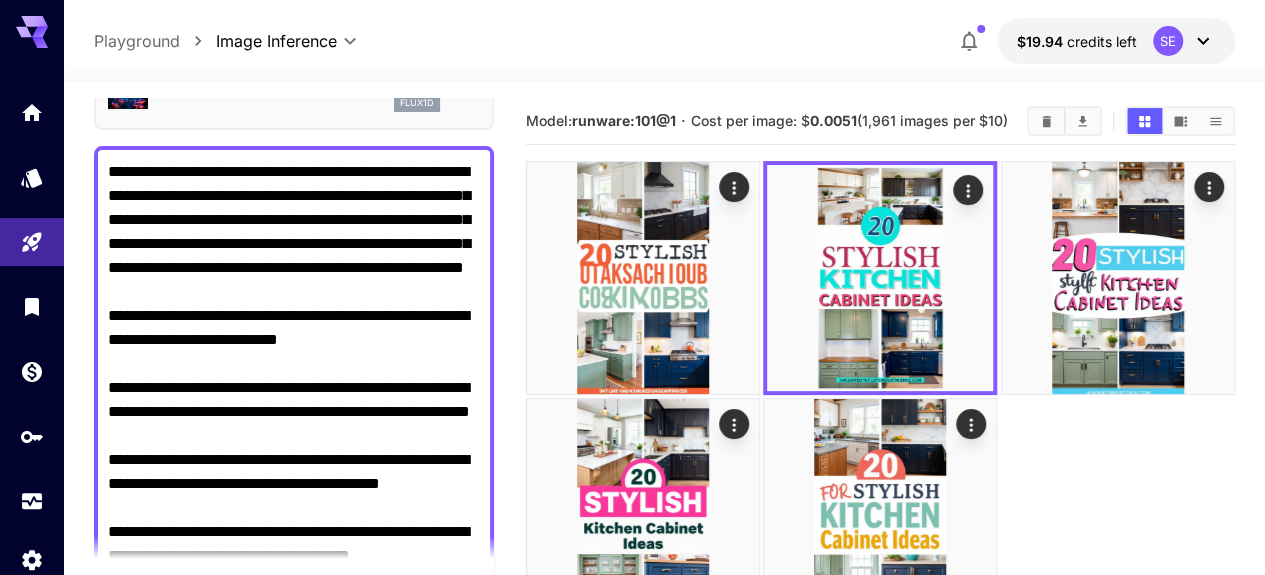 click 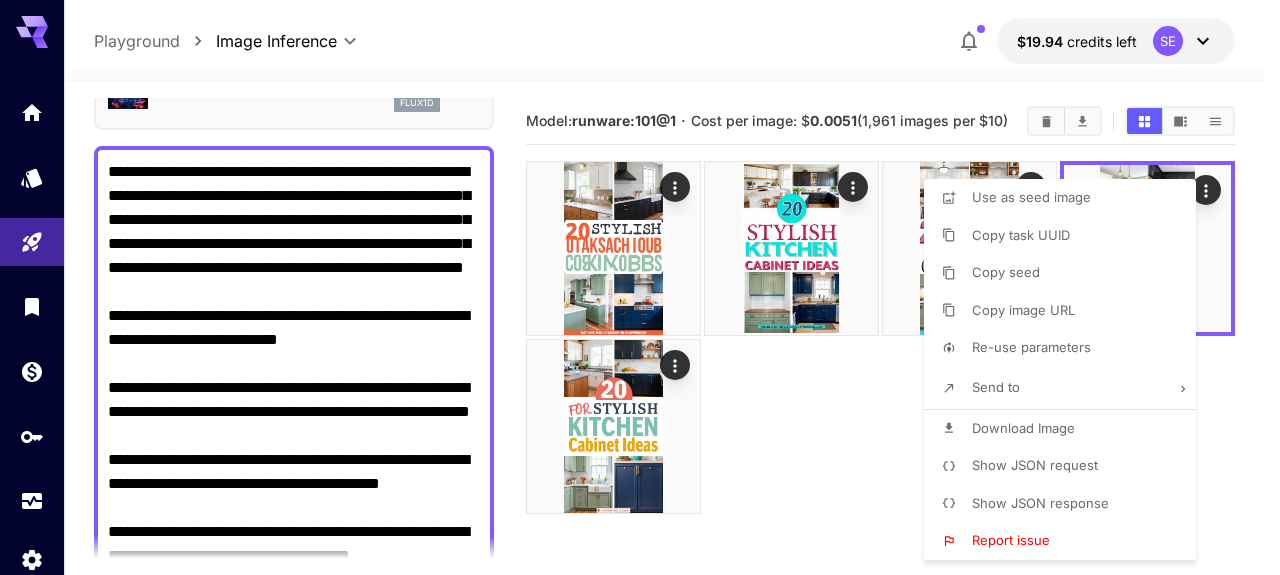 click on "Download Image" at bounding box center (1023, 428) 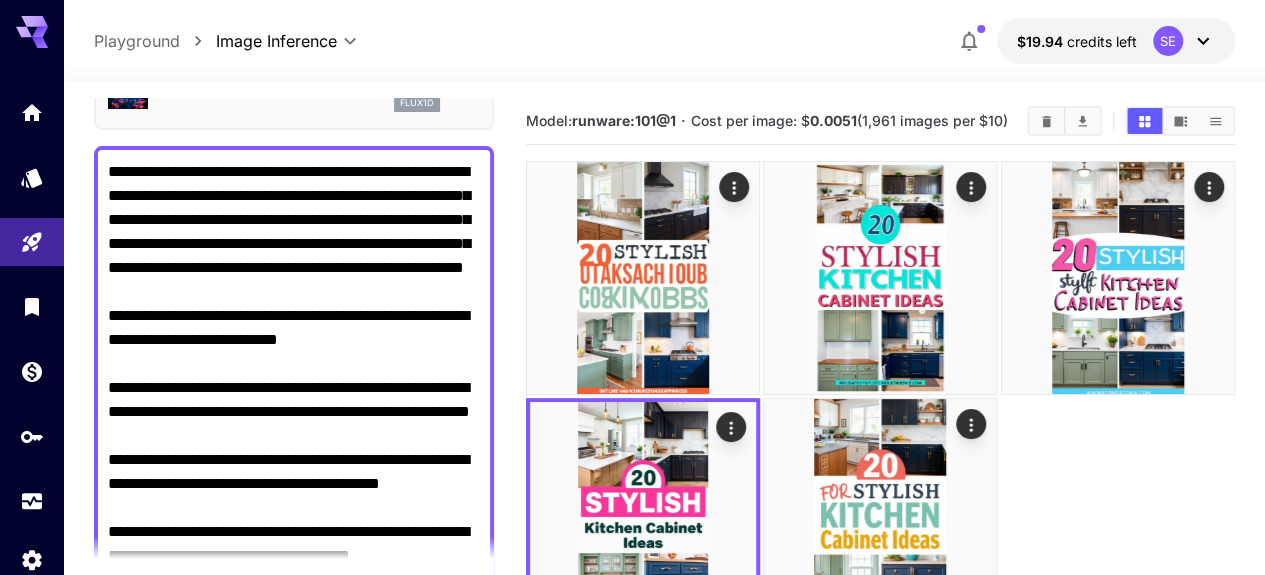 click 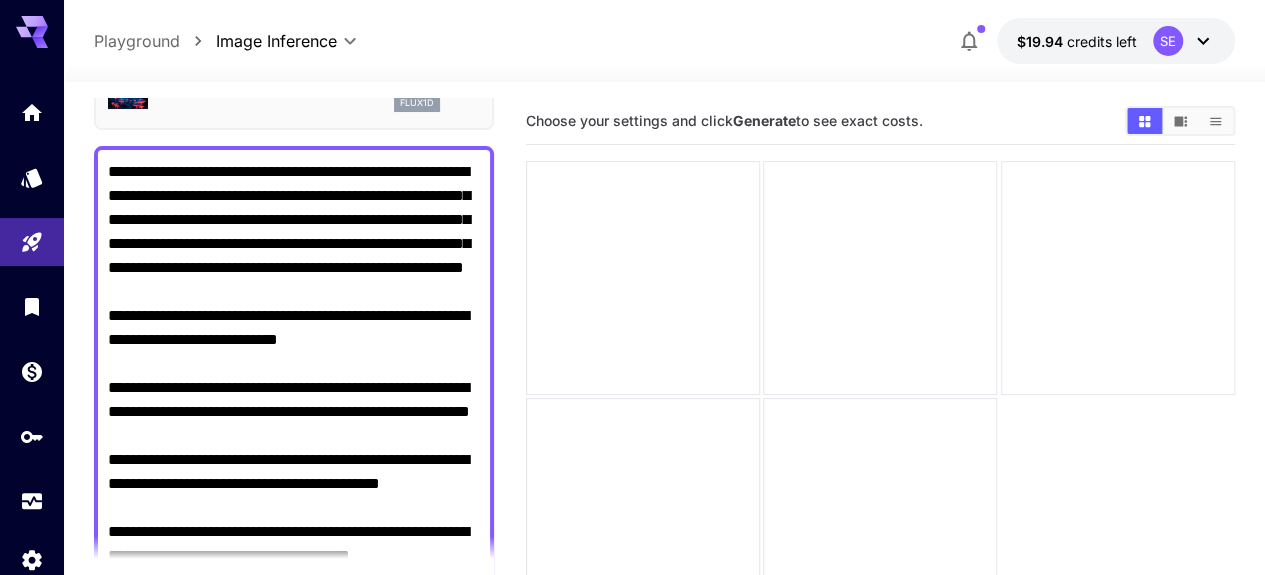 click on "**********" at bounding box center (294, 496) 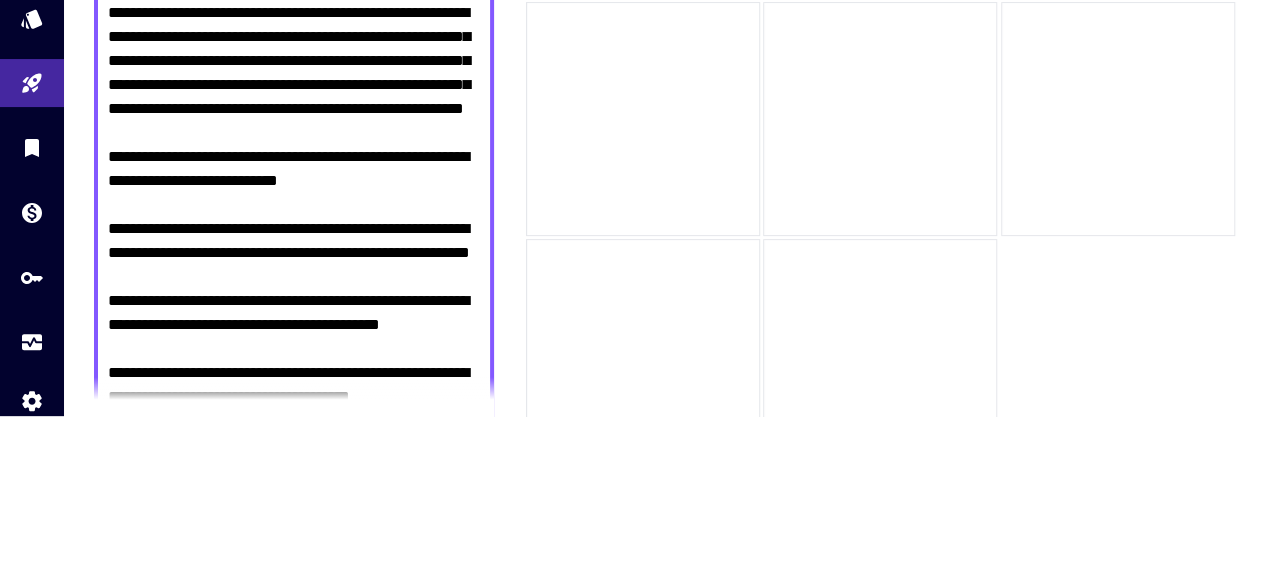 paste on "**********" 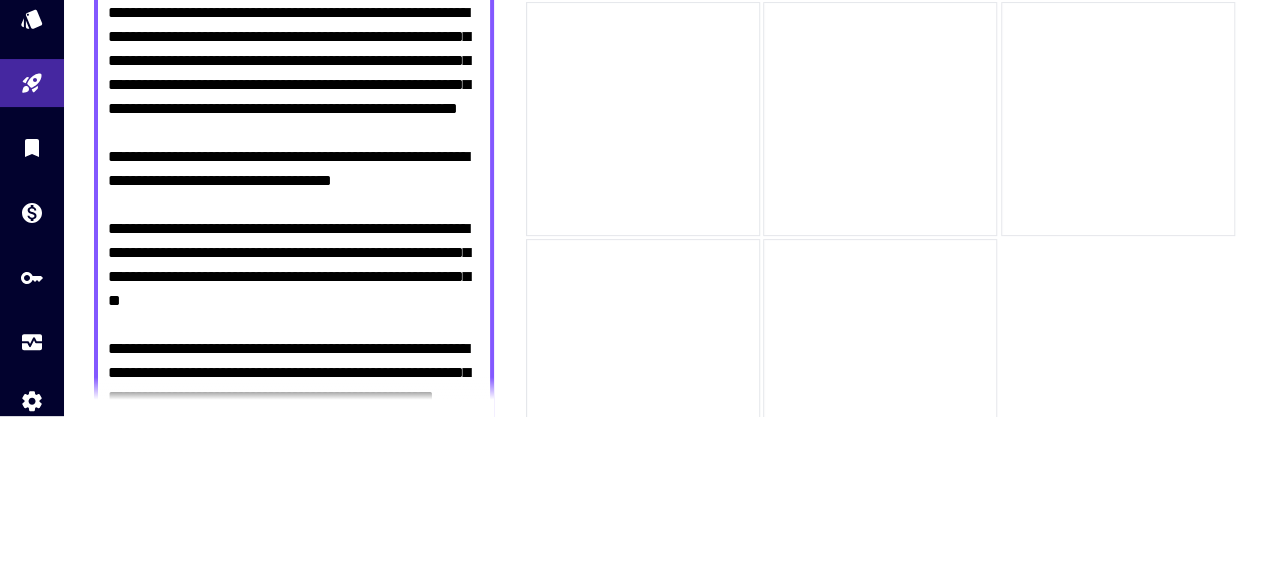 scroll, scrollTop: 218, scrollLeft: 0, axis: vertical 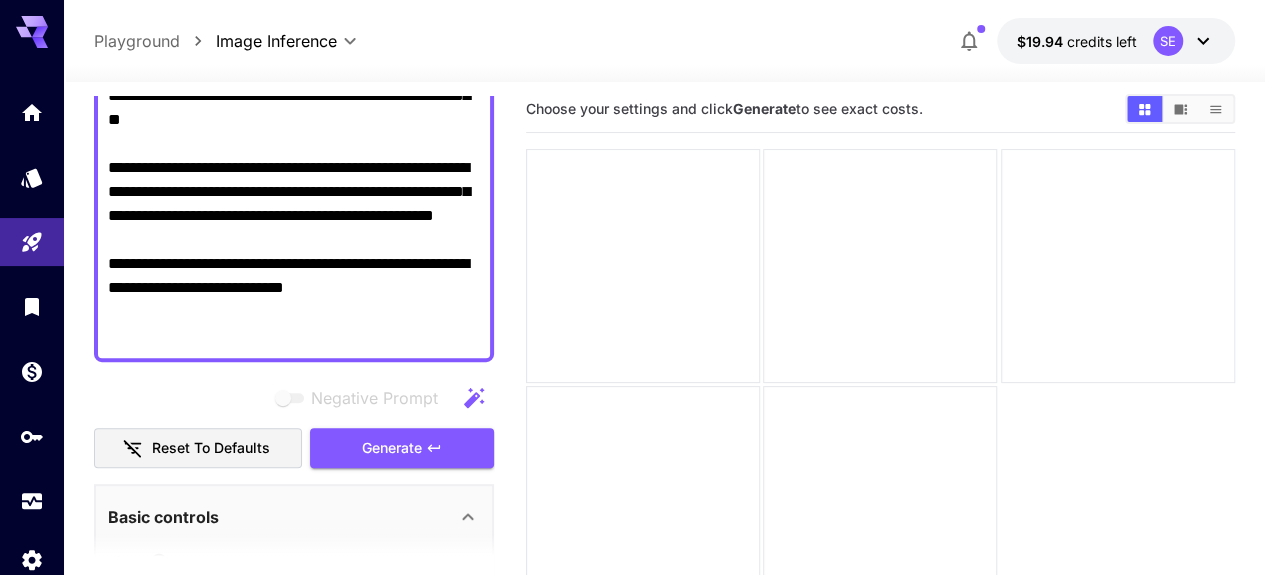 click on "Generate" at bounding box center [392, 448] 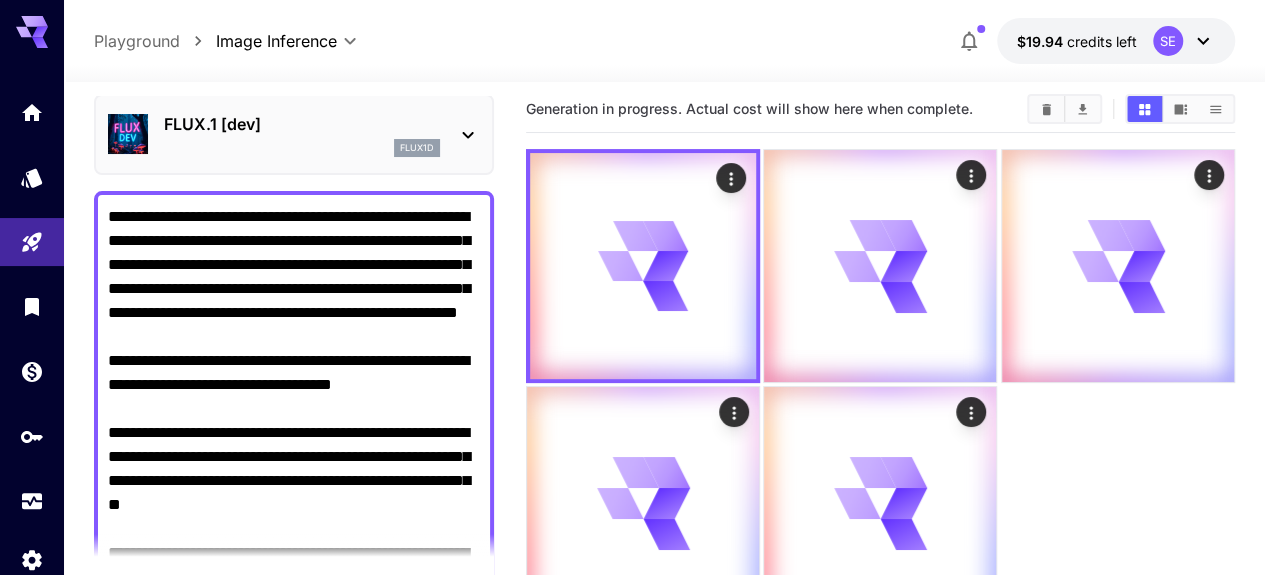 scroll, scrollTop: 79, scrollLeft: 0, axis: vertical 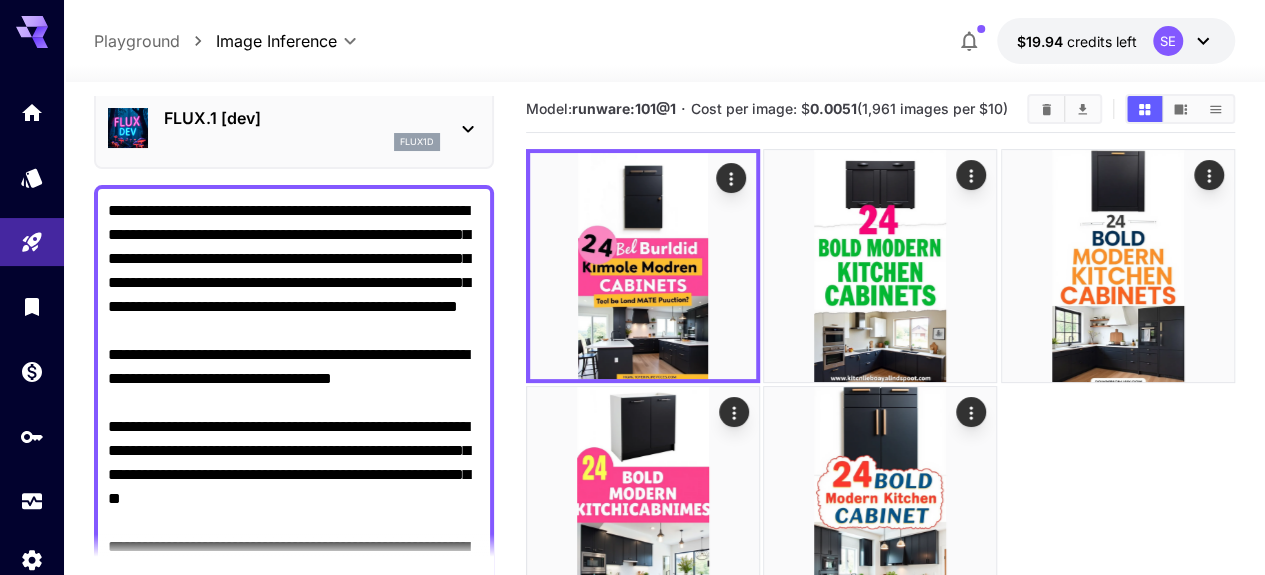 click at bounding box center (880, 266) 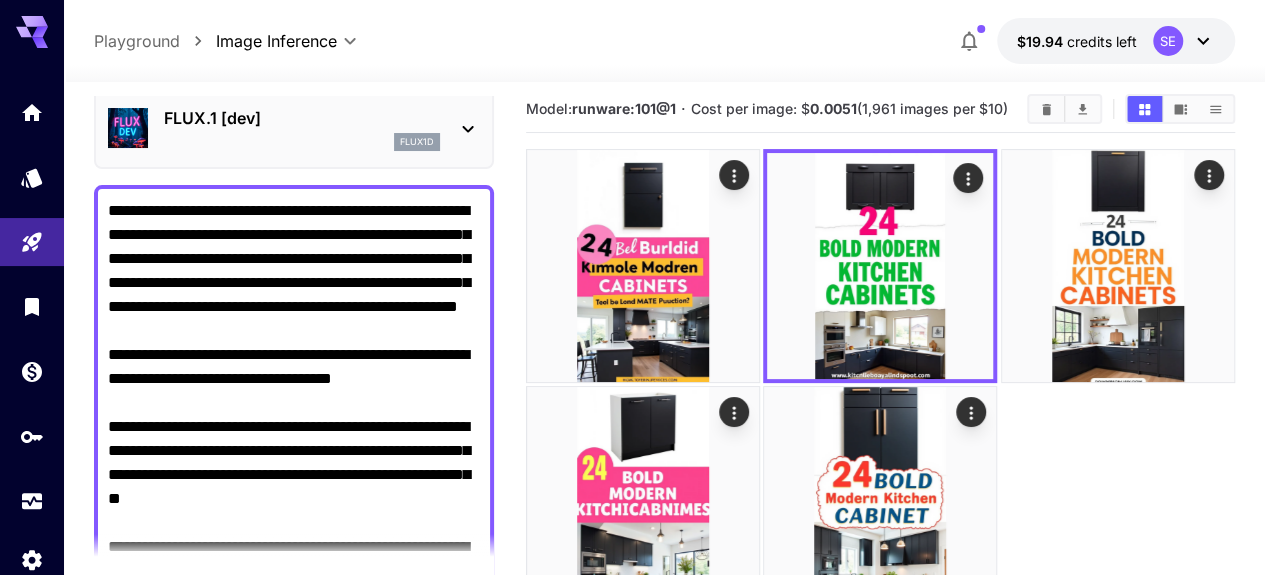 click 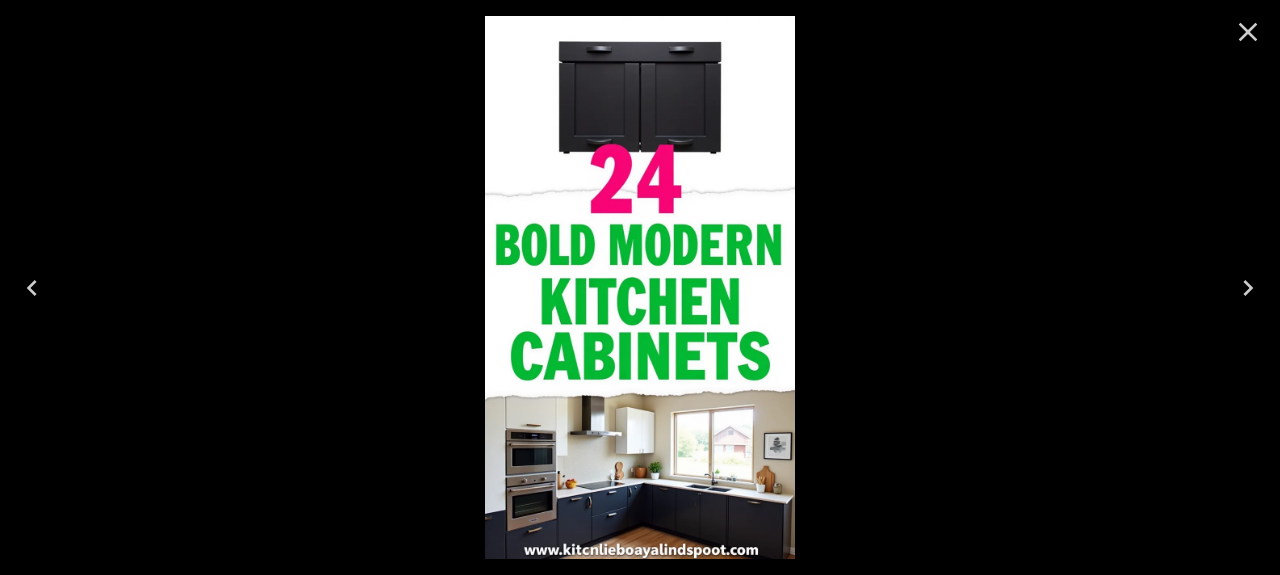 click at bounding box center [1248, 32] 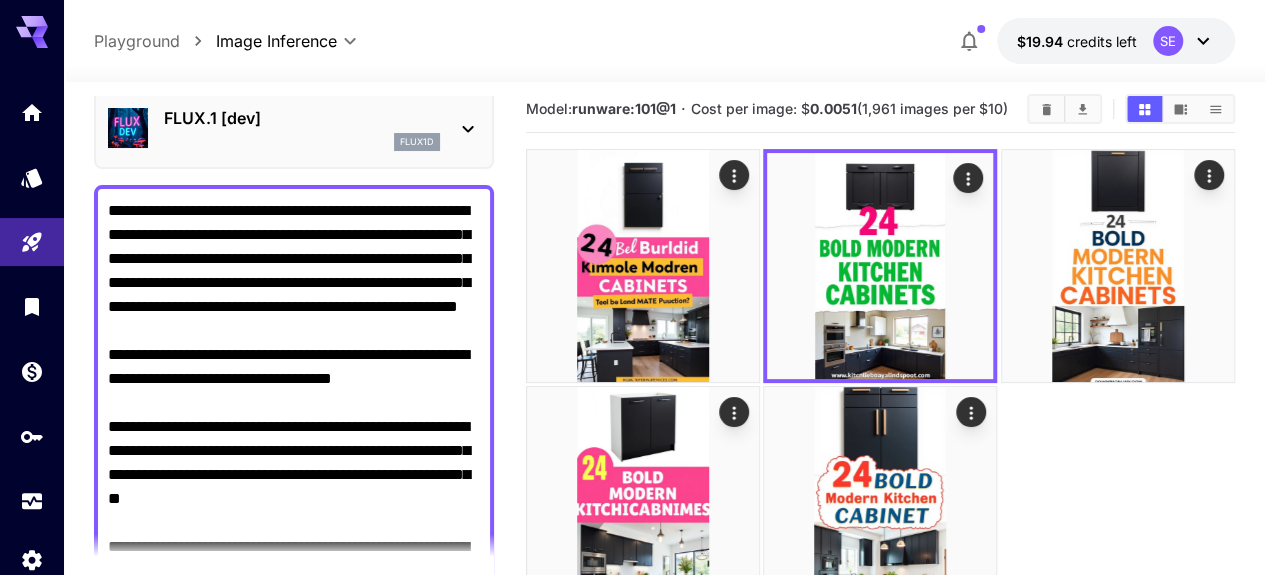 click at bounding box center [880, 503] 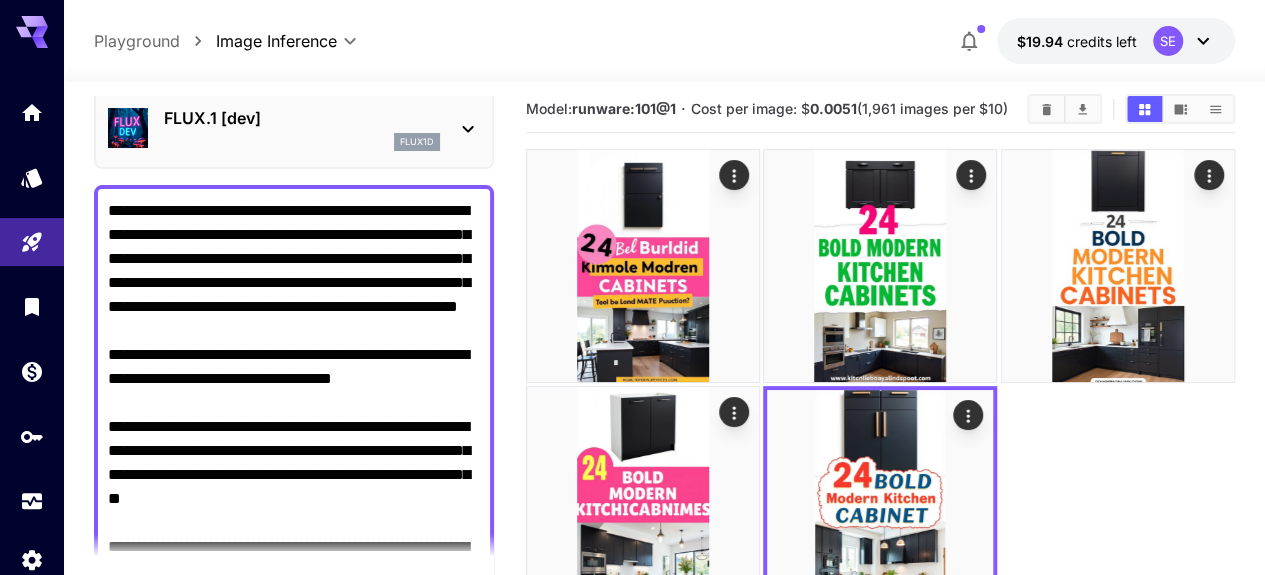 click 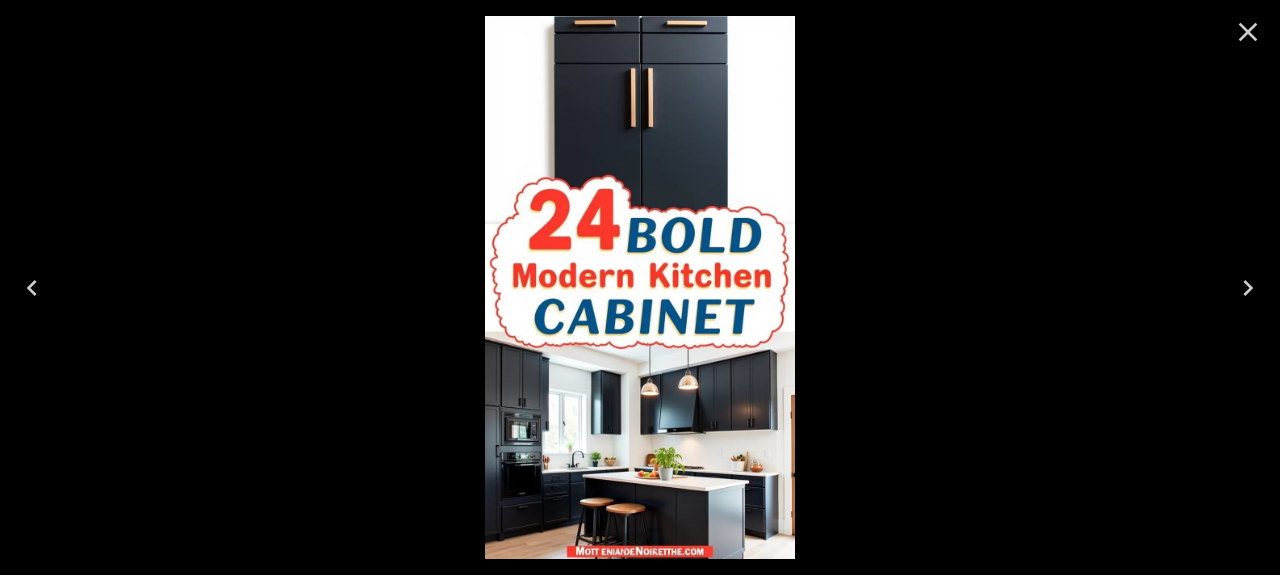 click 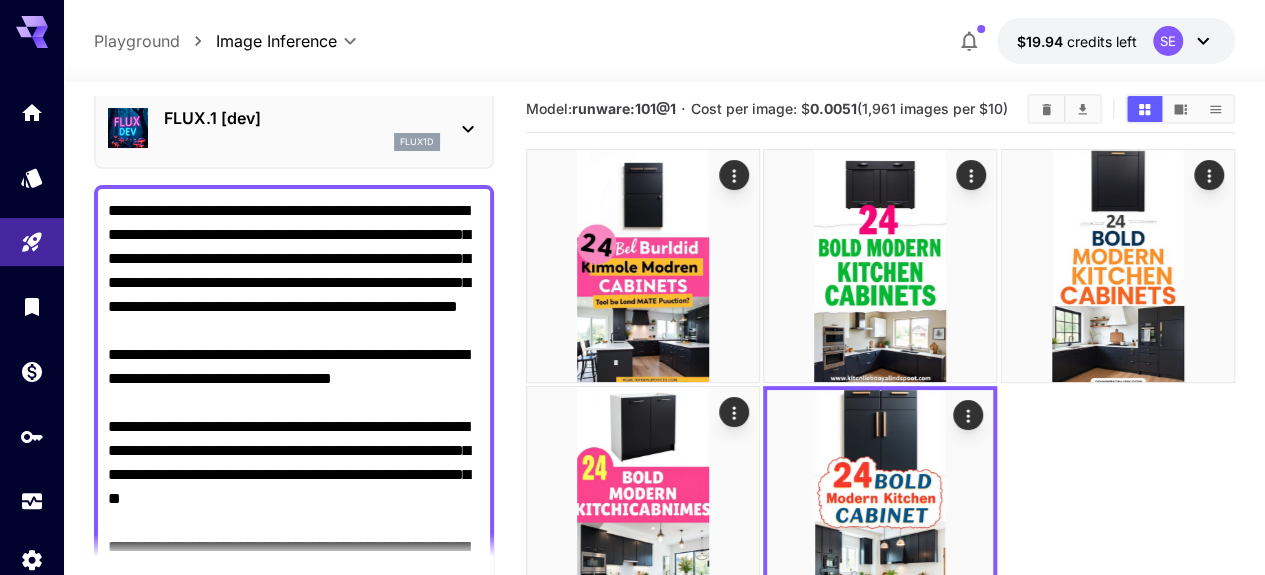 click 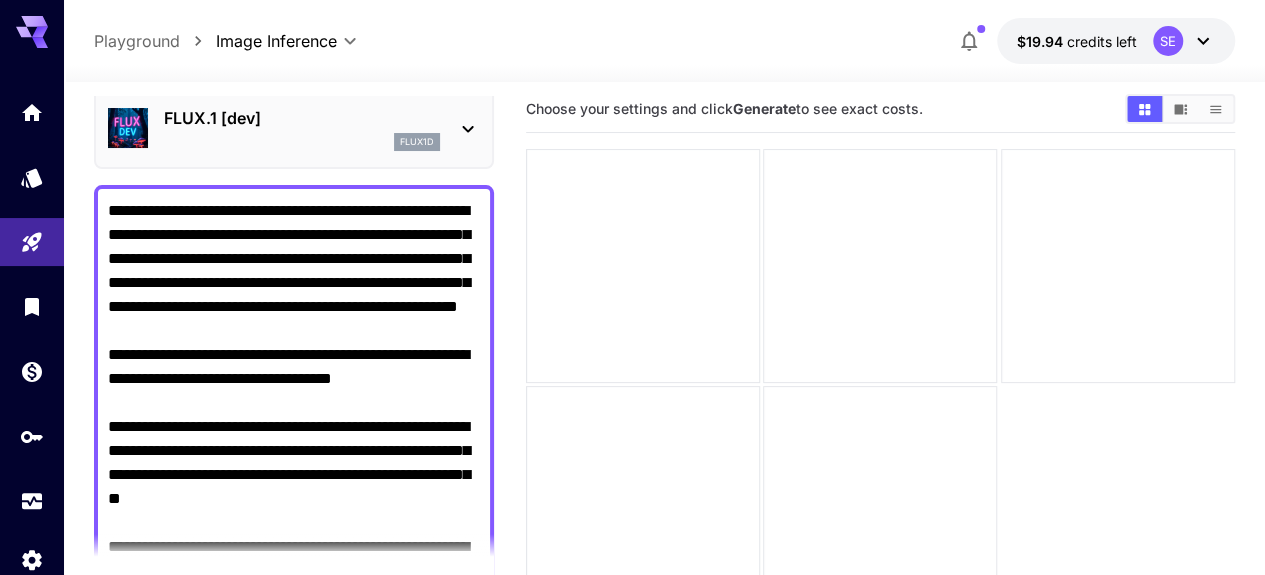 click on "**********" at bounding box center (294, 463) 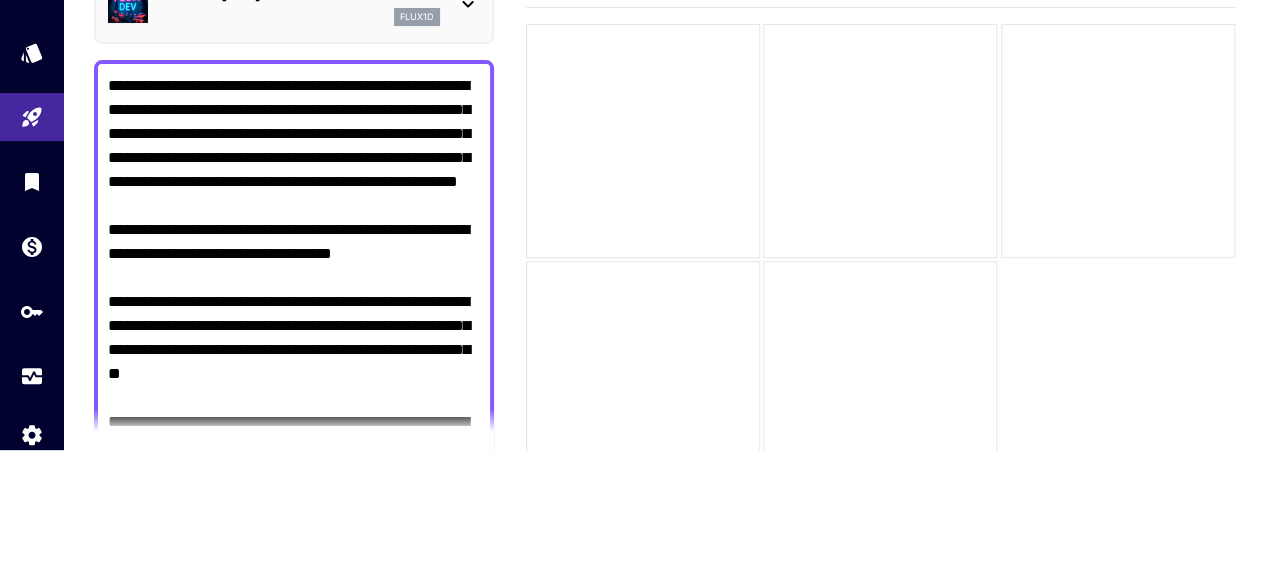 scroll, scrollTop: 12, scrollLeft: 0, axis: vertical 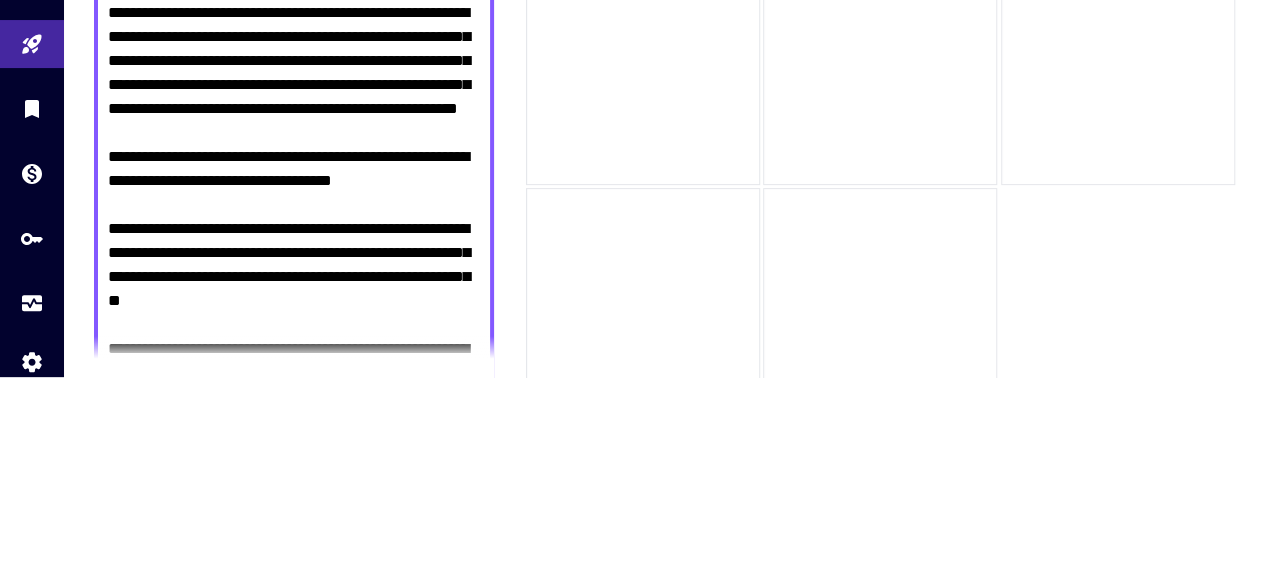 paste on "**********" 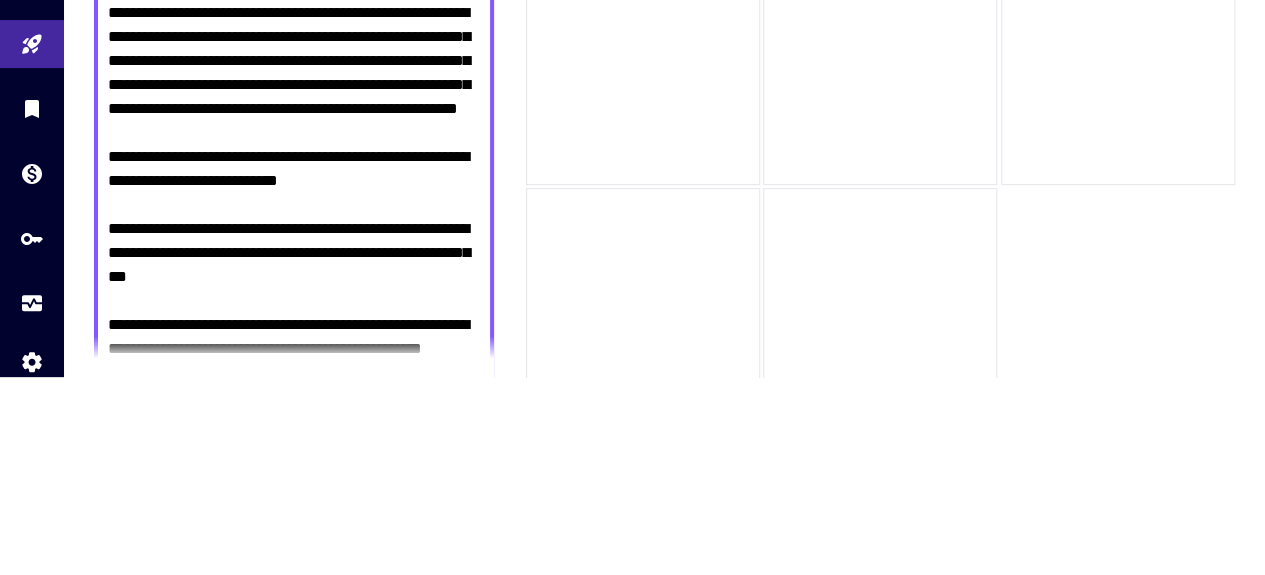 scroll, scrollTop: 22, scrollLeft: 0, axis: vertical 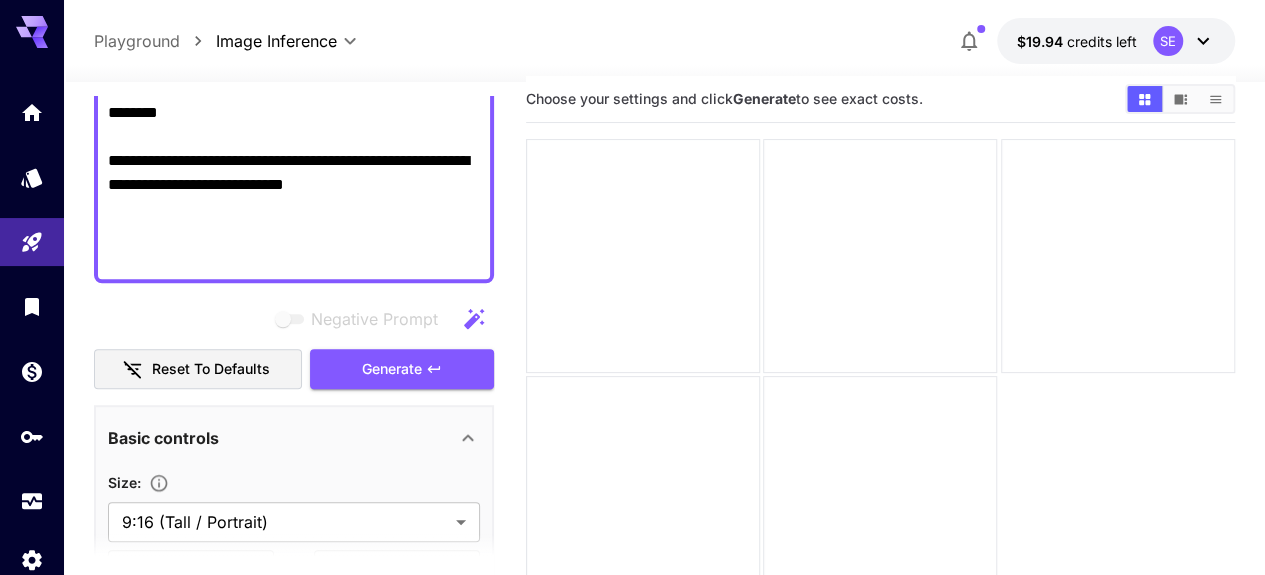 click on "Generate" at bounding box center [392, 369] 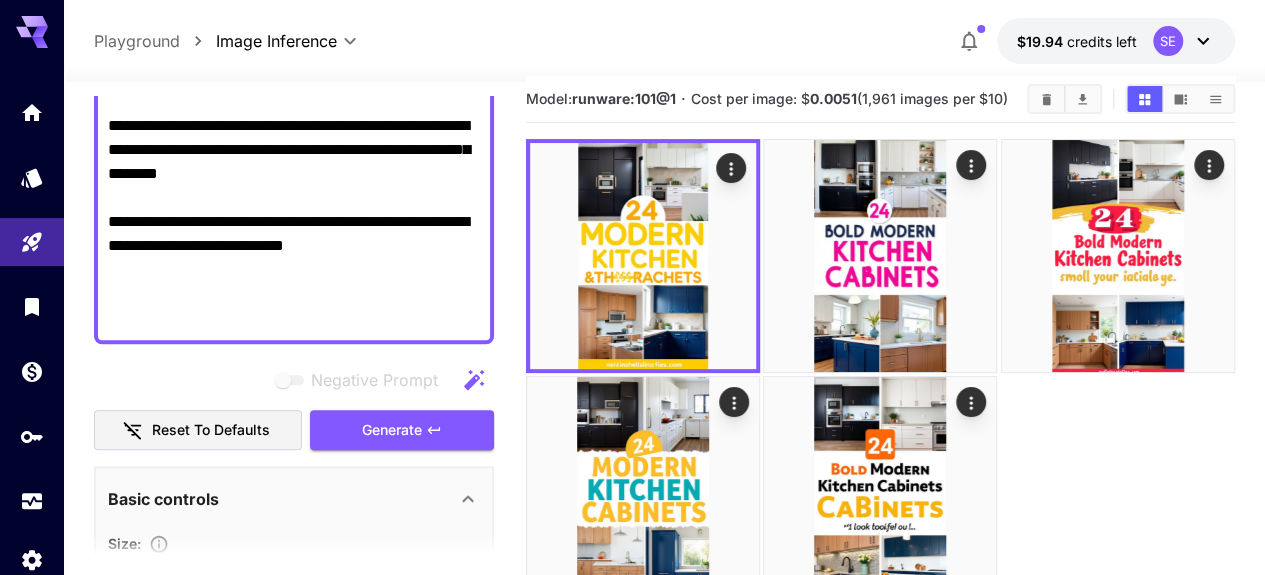 scroll, scrollTop: 680, scrollLeft: 0, axis: vertical 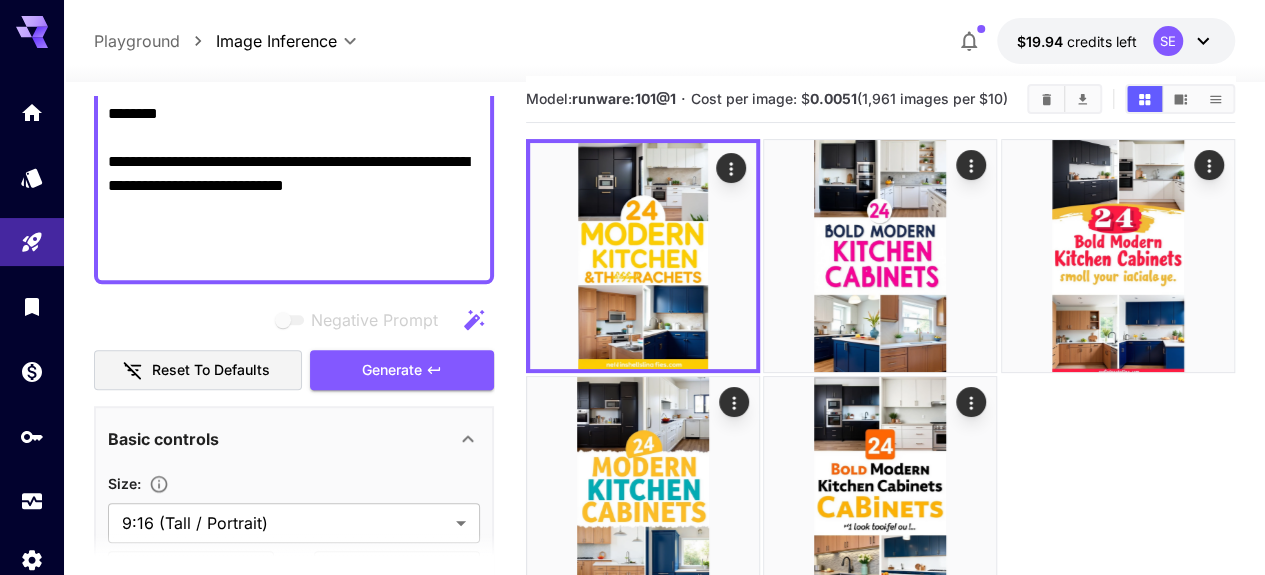 click 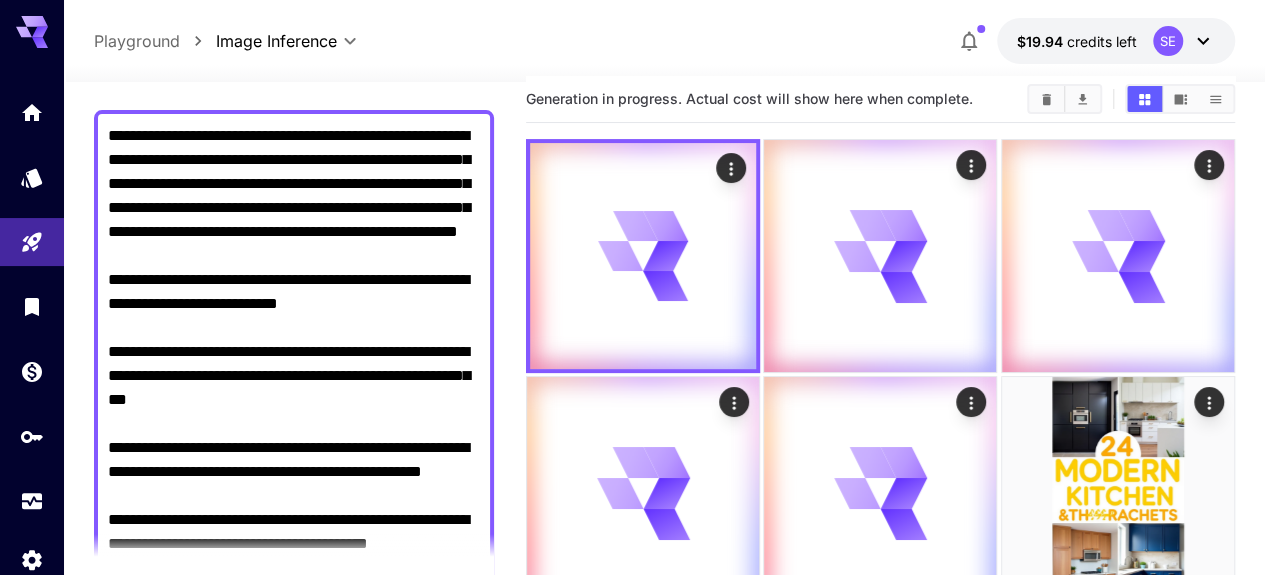 scroll, scrollTop: 0, scrollLeft: 0, axis: both 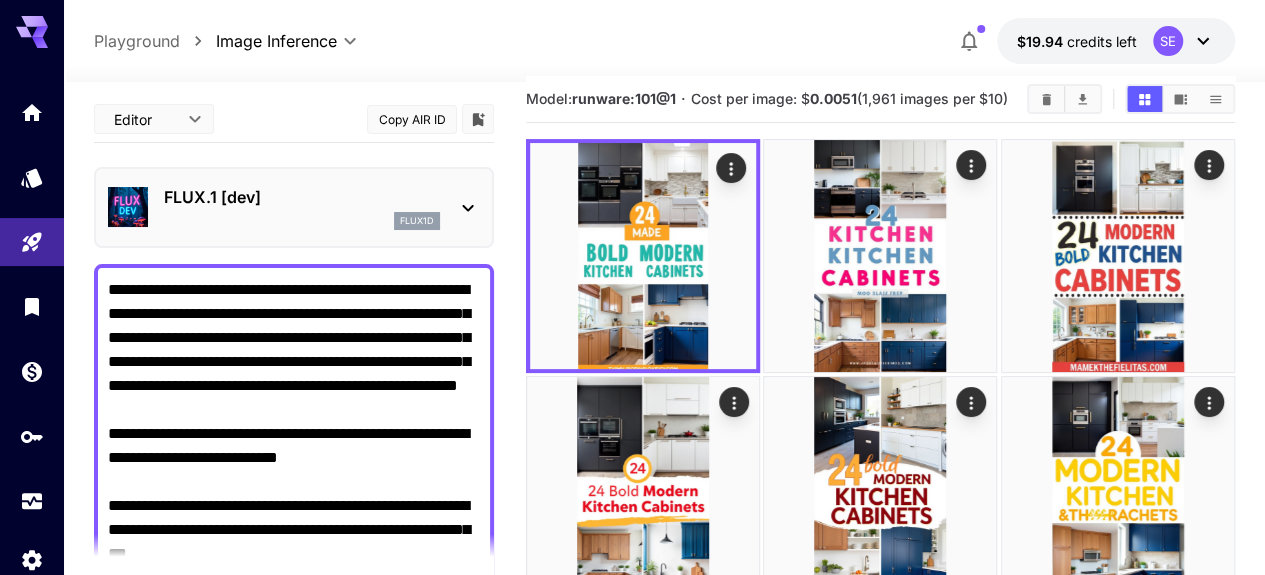 click 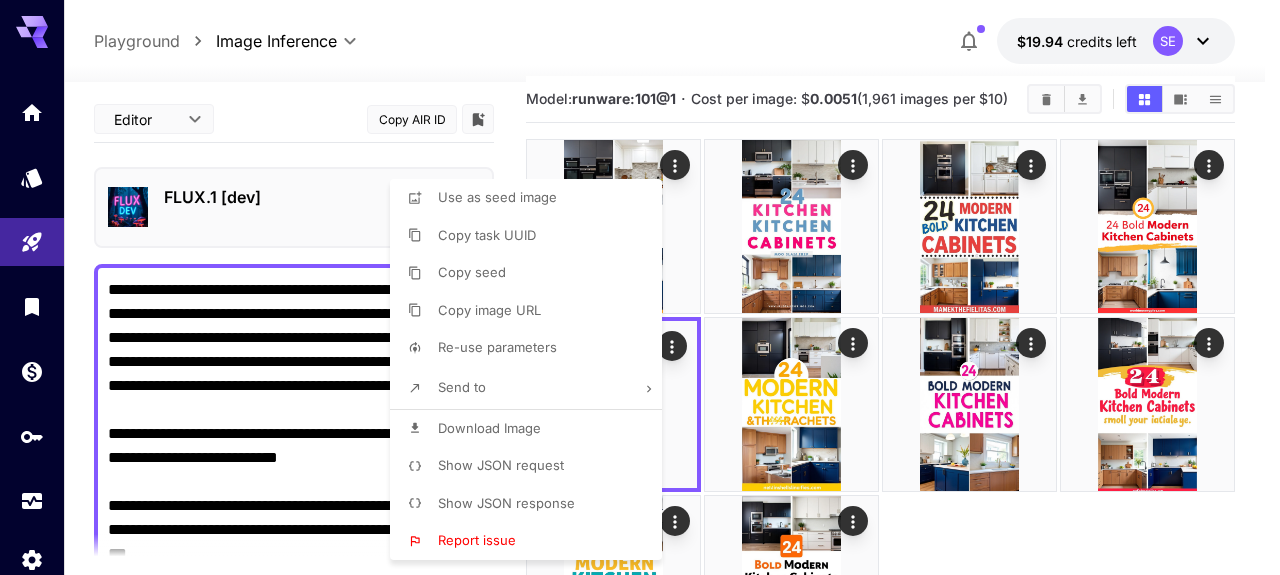 click on "Download Image" at bounding box center [489, 428] 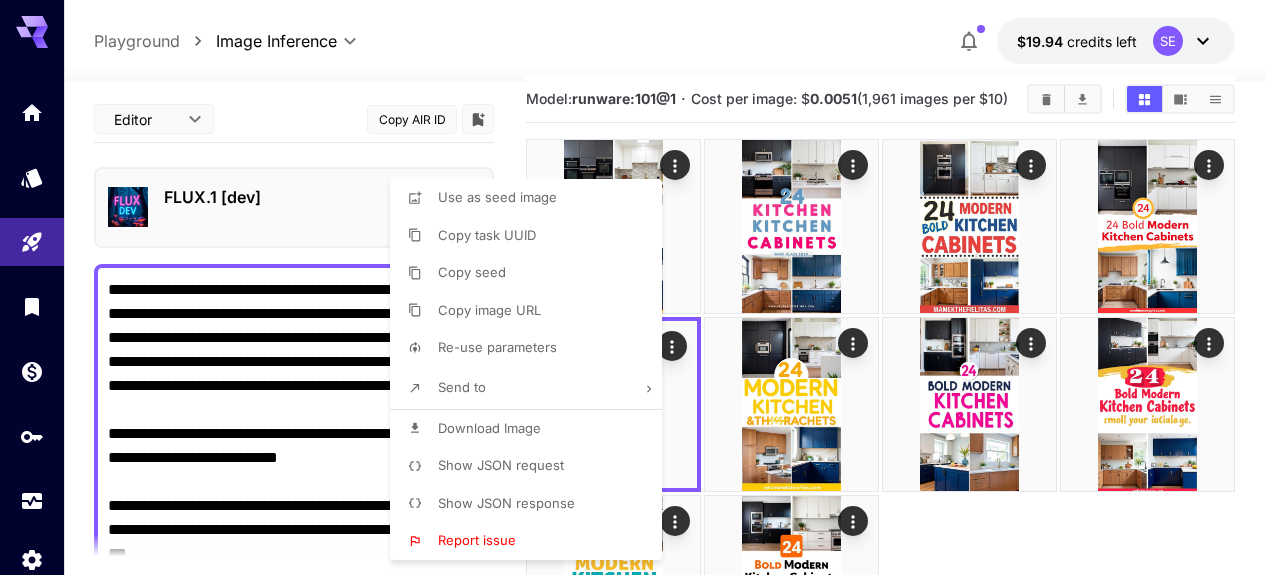 click at bounding box center [640, 287] 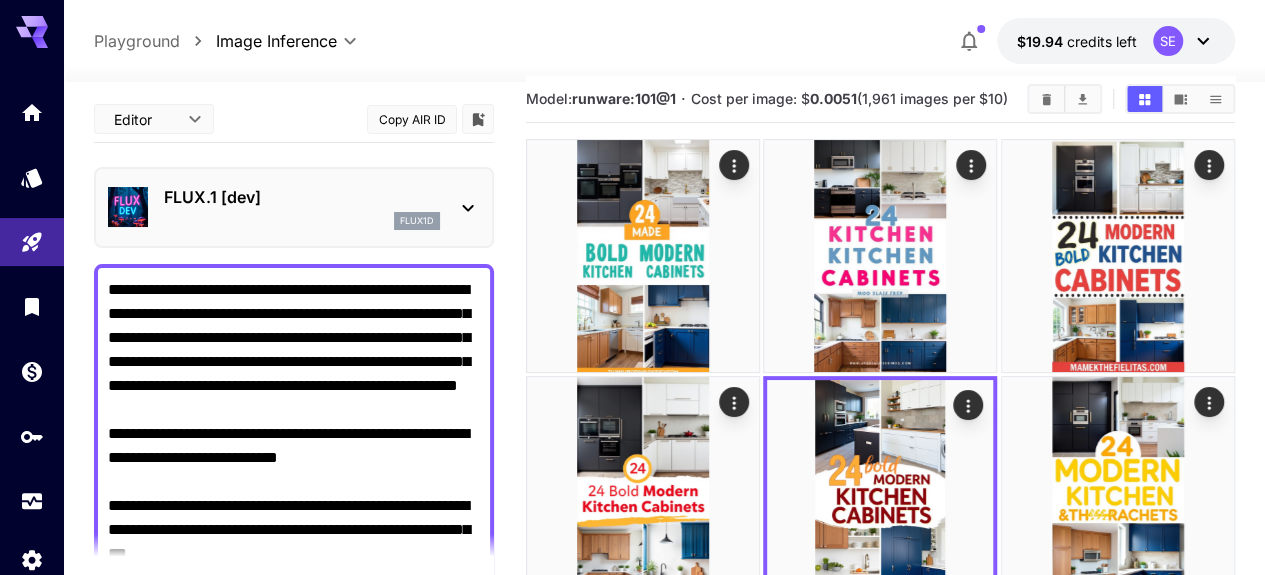 click 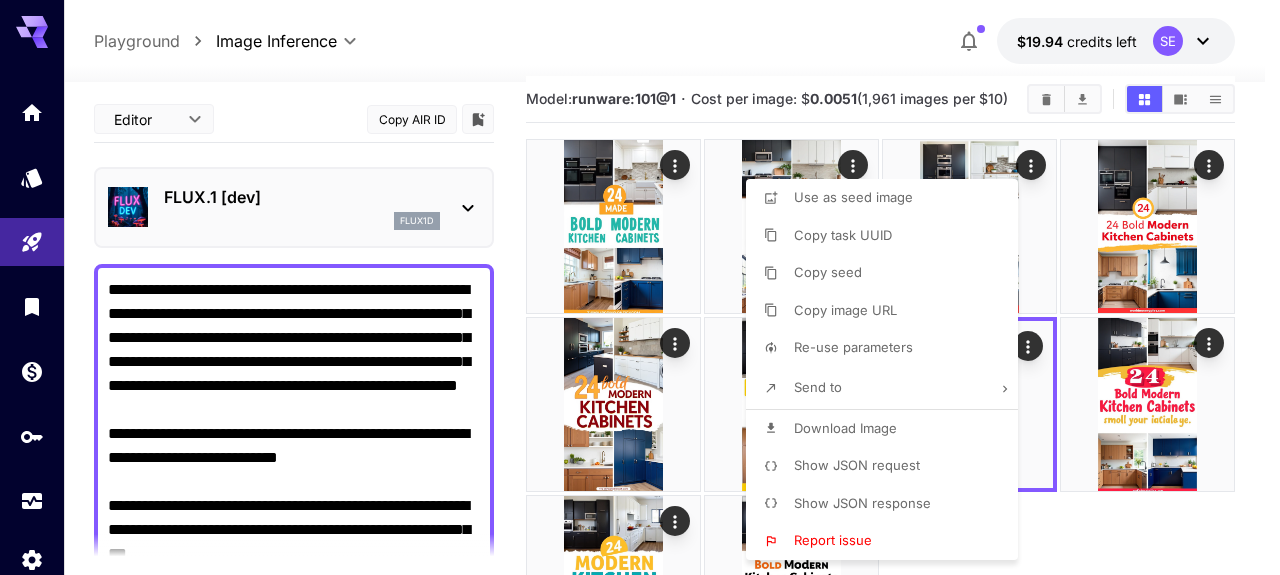 click on "Download Image" at bounding box center (888, 429) 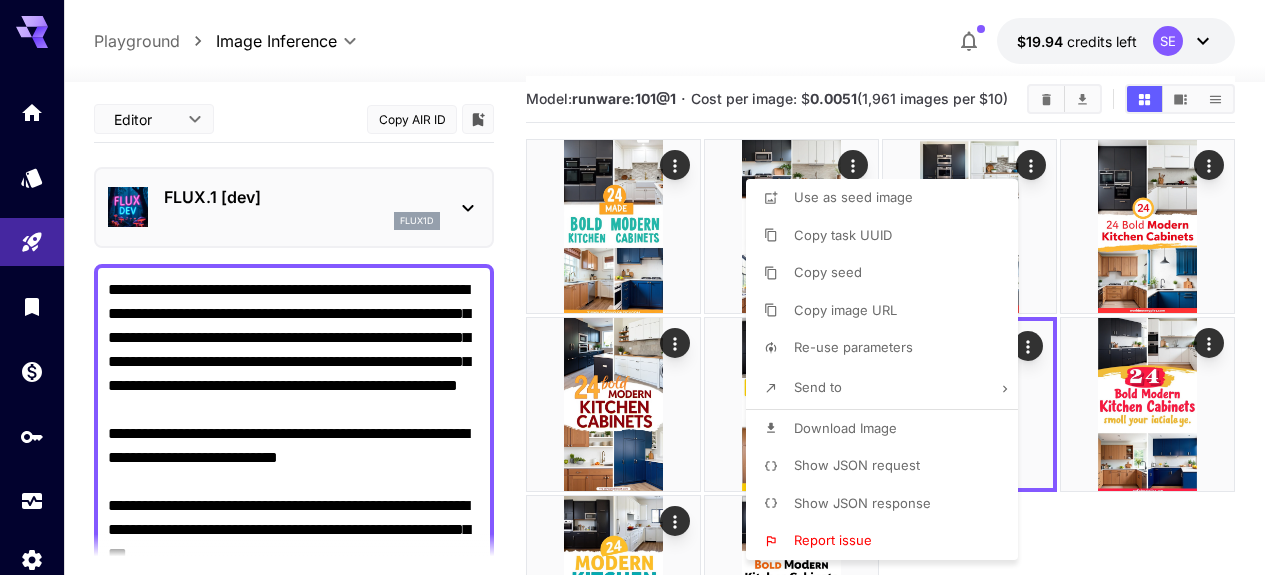 click at bounding box center [640, 287] 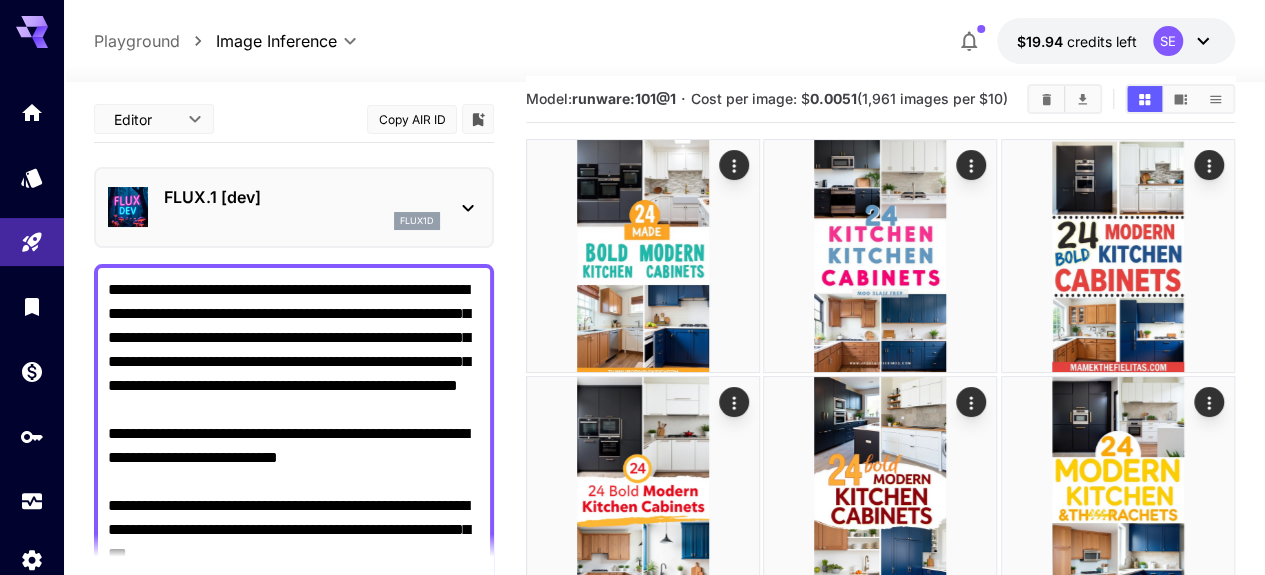 click on "**********" at bounding box center [294, 614] 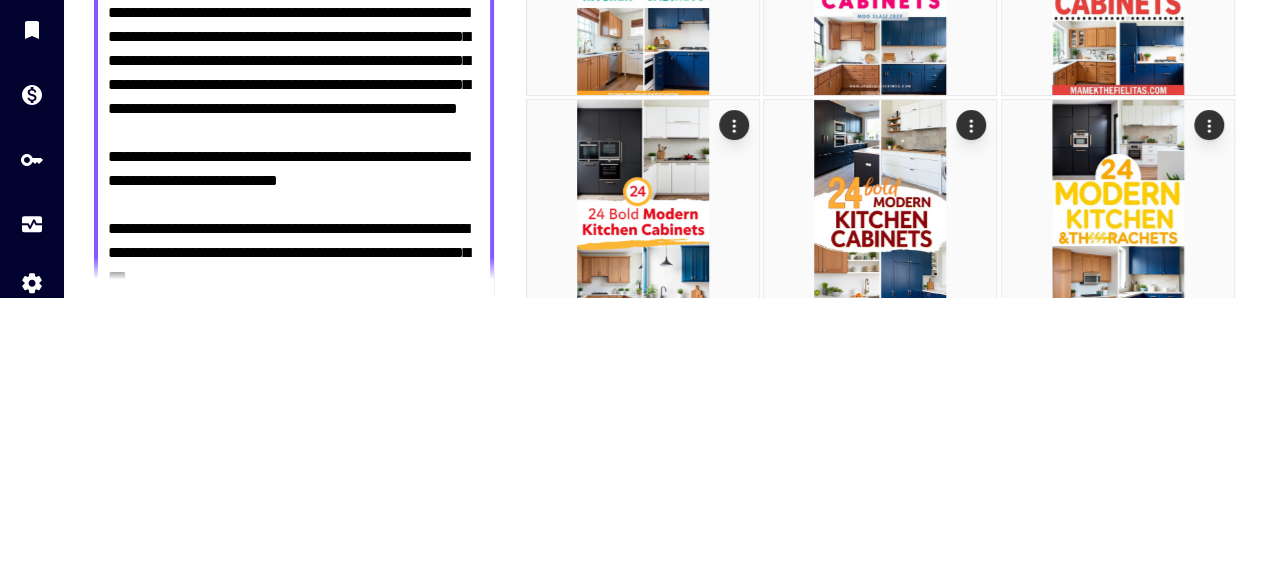 paste on "**********" 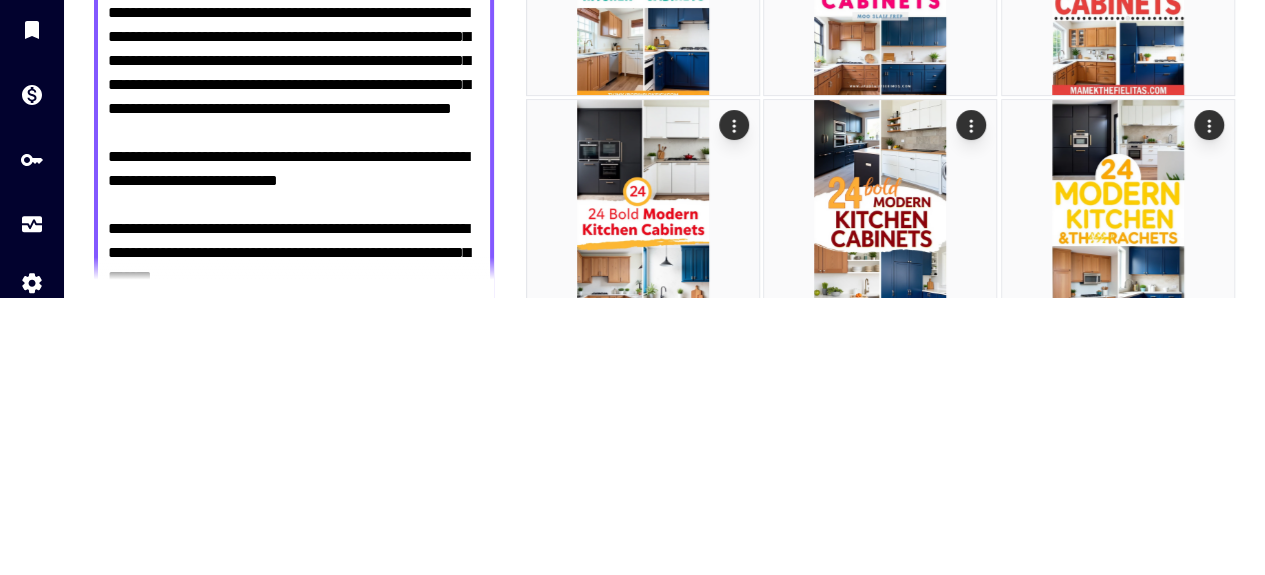 scroll, scrollTop: 32, scrollLeft: 0, axis: vertical 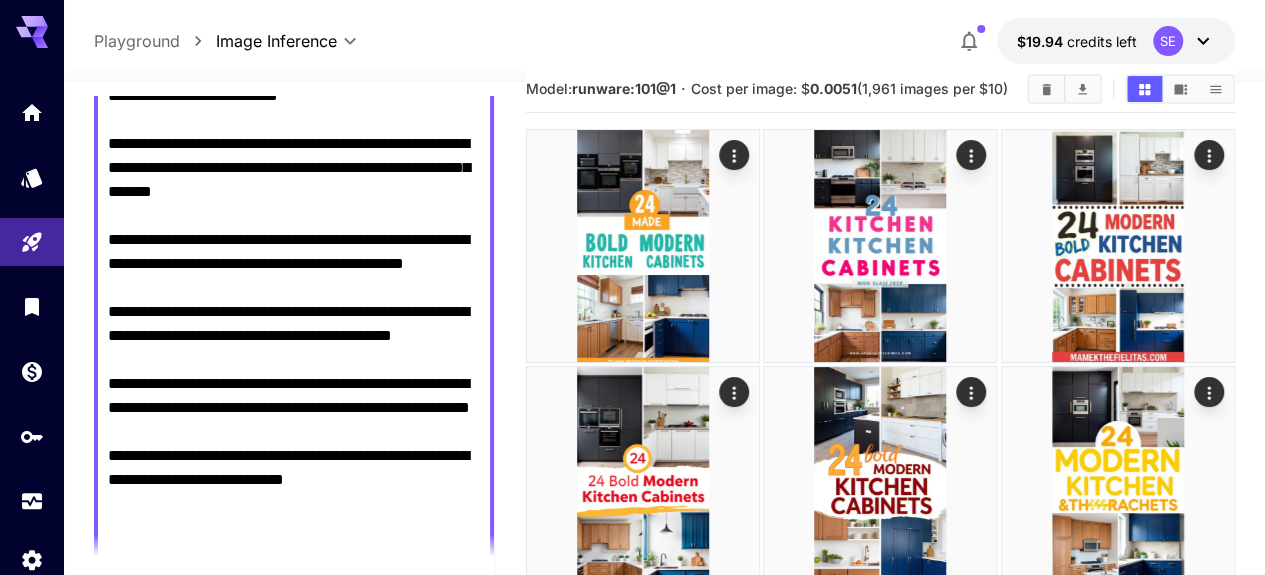 click 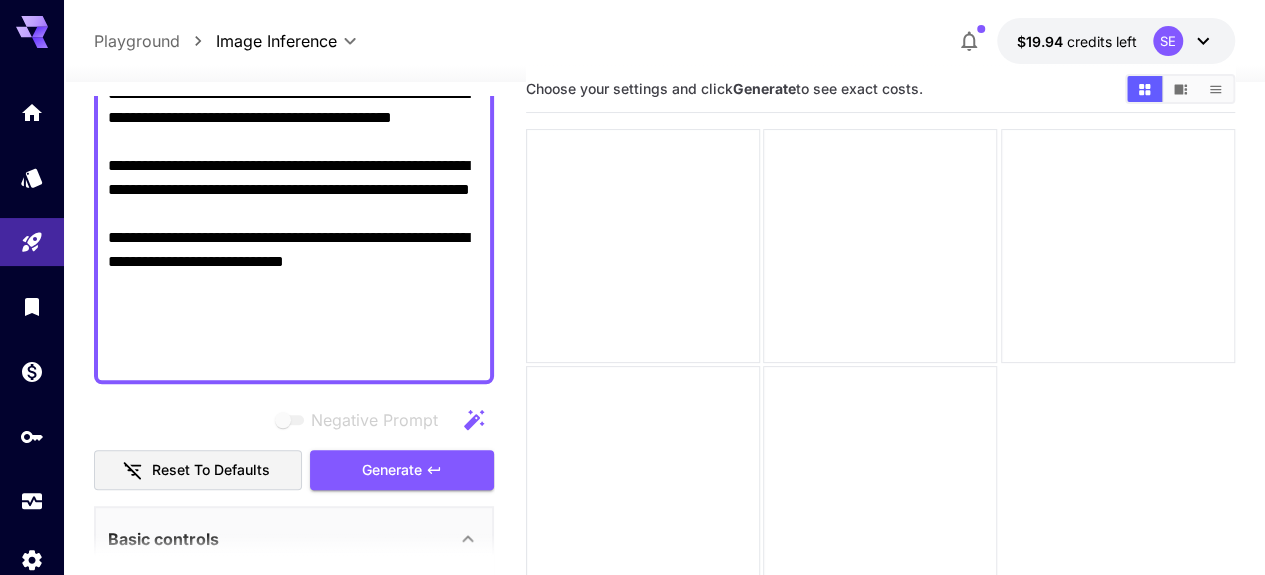 scroll, scrollTop: 587, scrollLeft: 0, axis: vertical 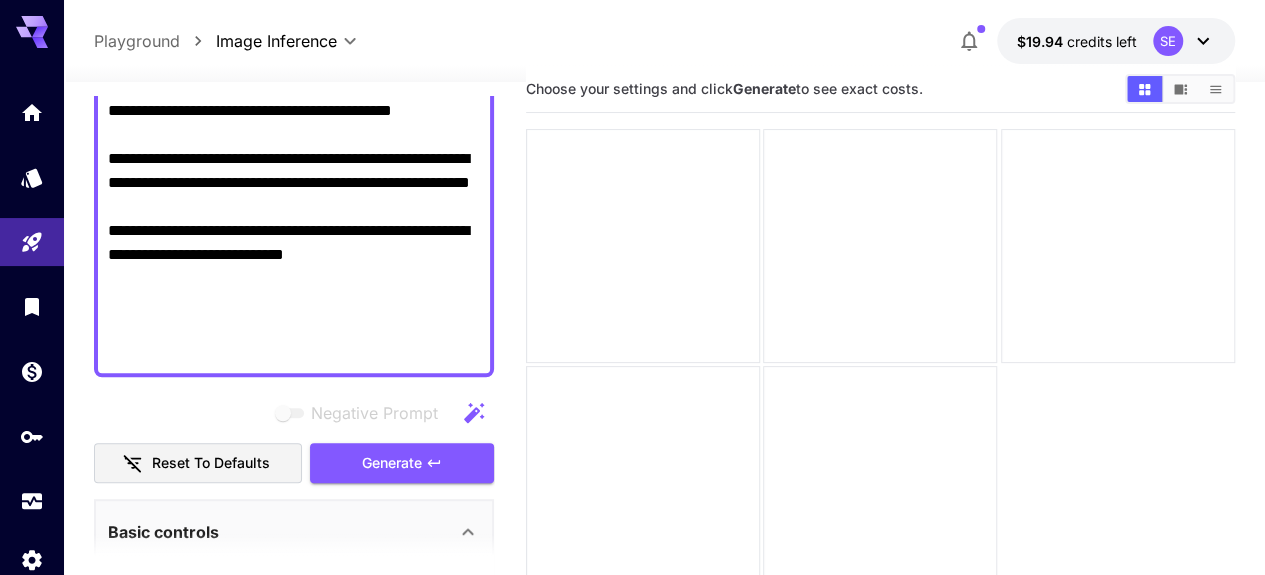 click on "Generate" at bounding box center (392, 463) 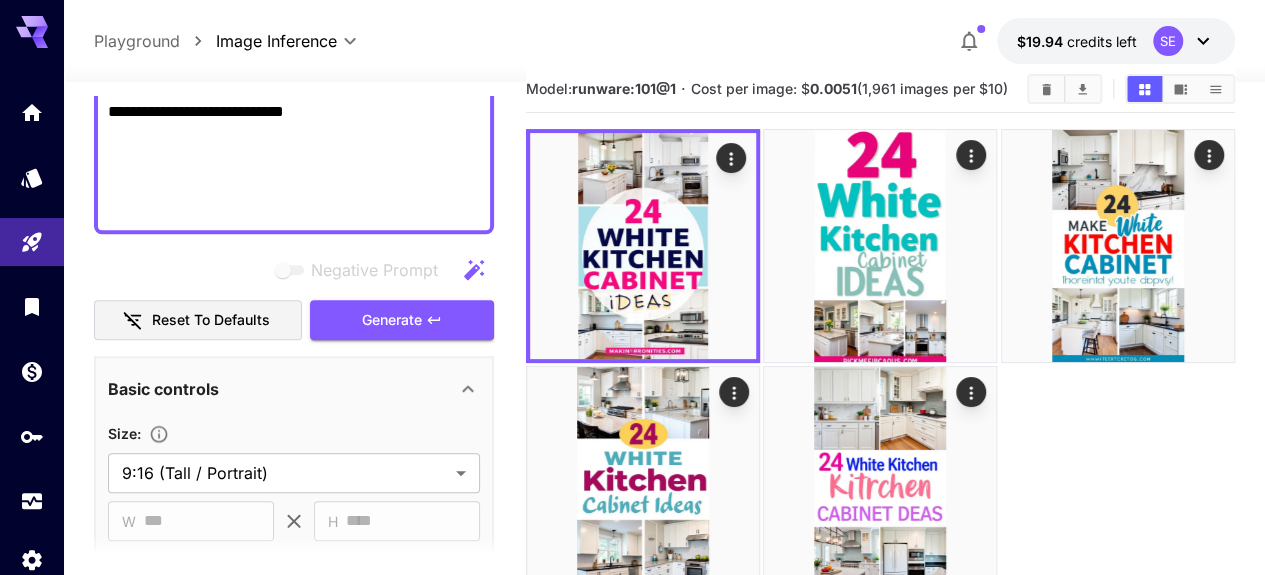 scroll, scrollTop: 744, scrollLeft: 0, axis: vertical 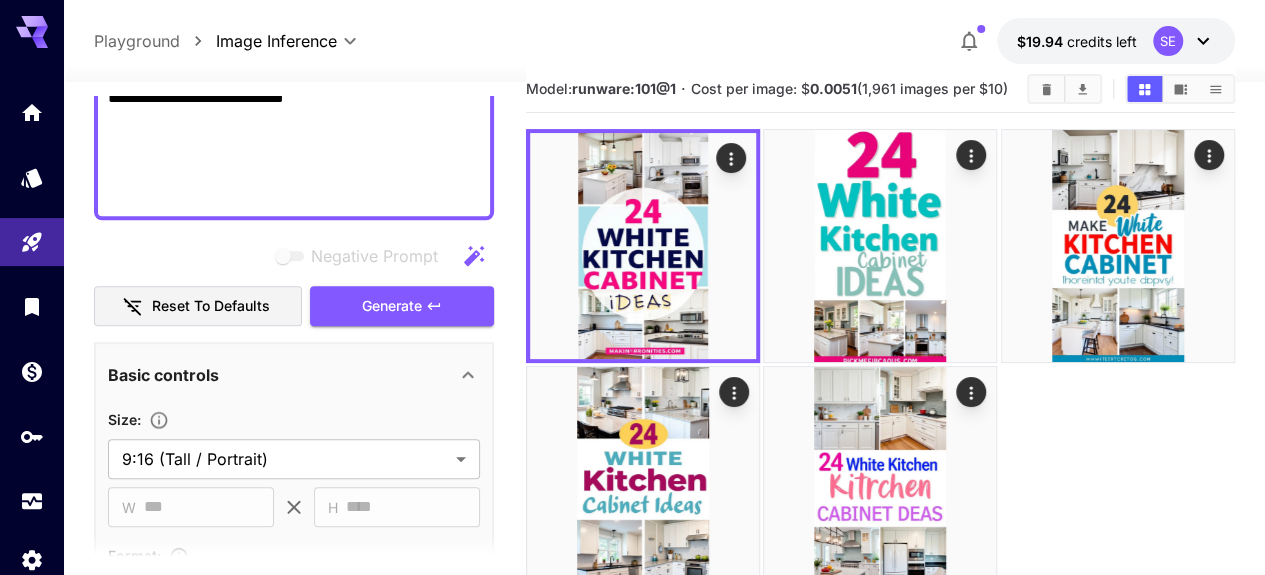 click 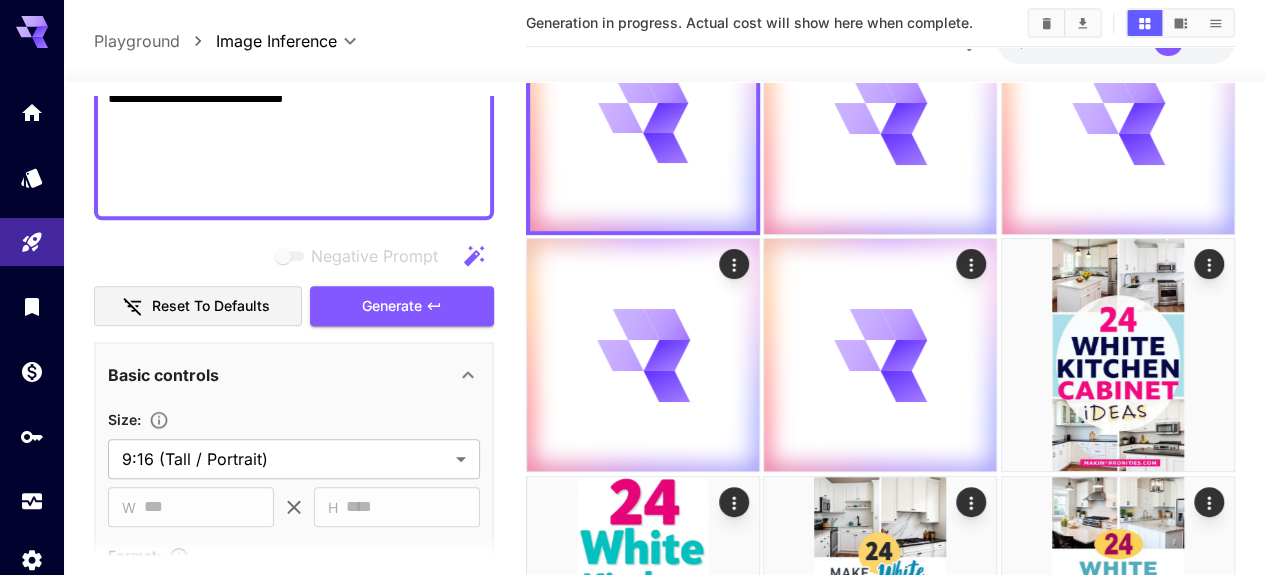 scroll, scrollTop: 0, scrollLeft: 0, axis: both 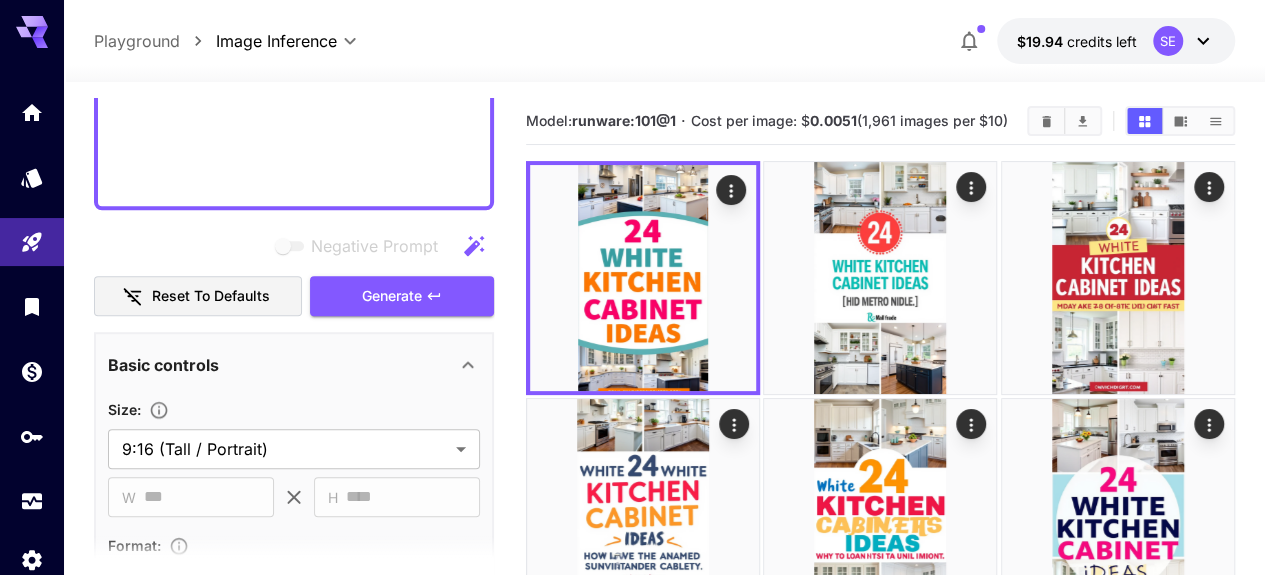 click 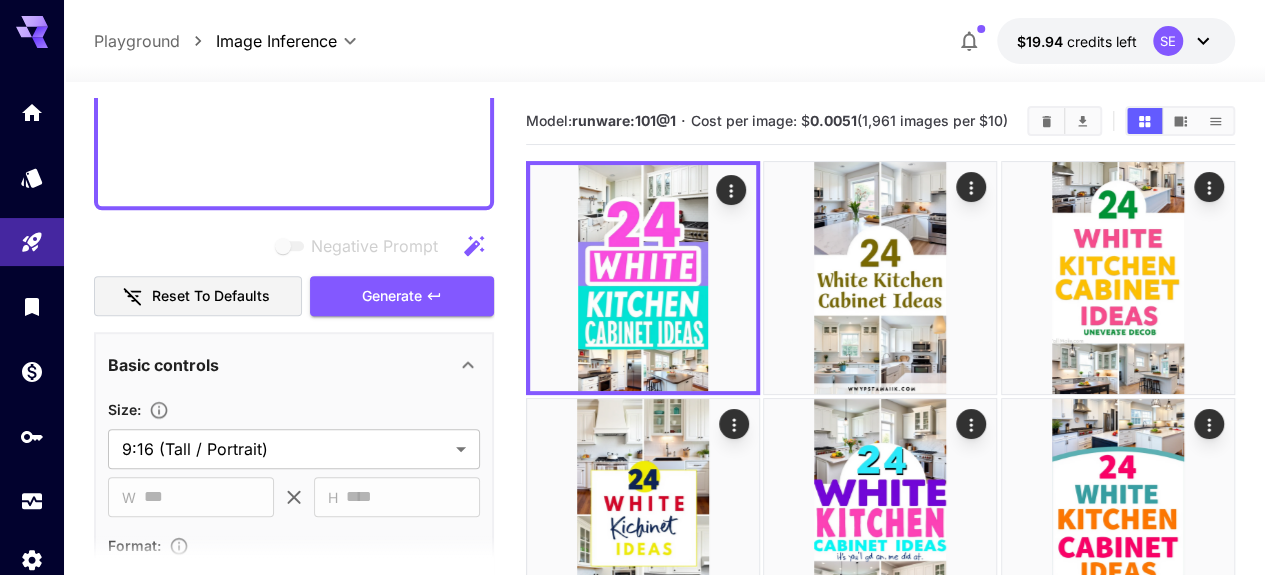 click on "Generate" at bounding box center (392, 296) 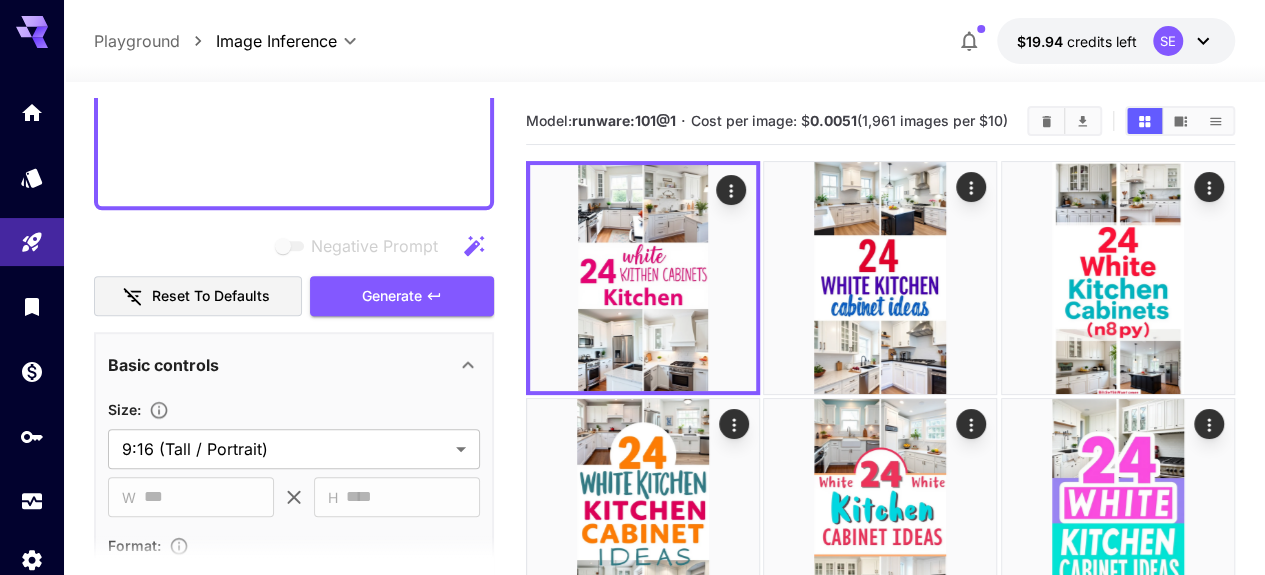 click 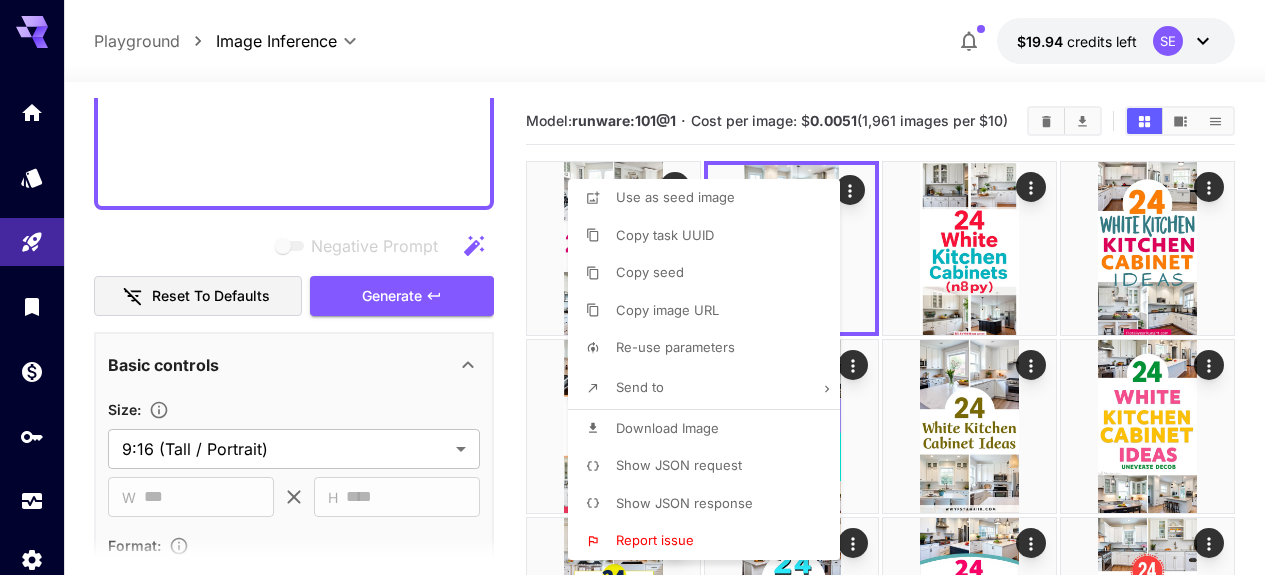 click on "Download Image" at bounding box center (667, 428) 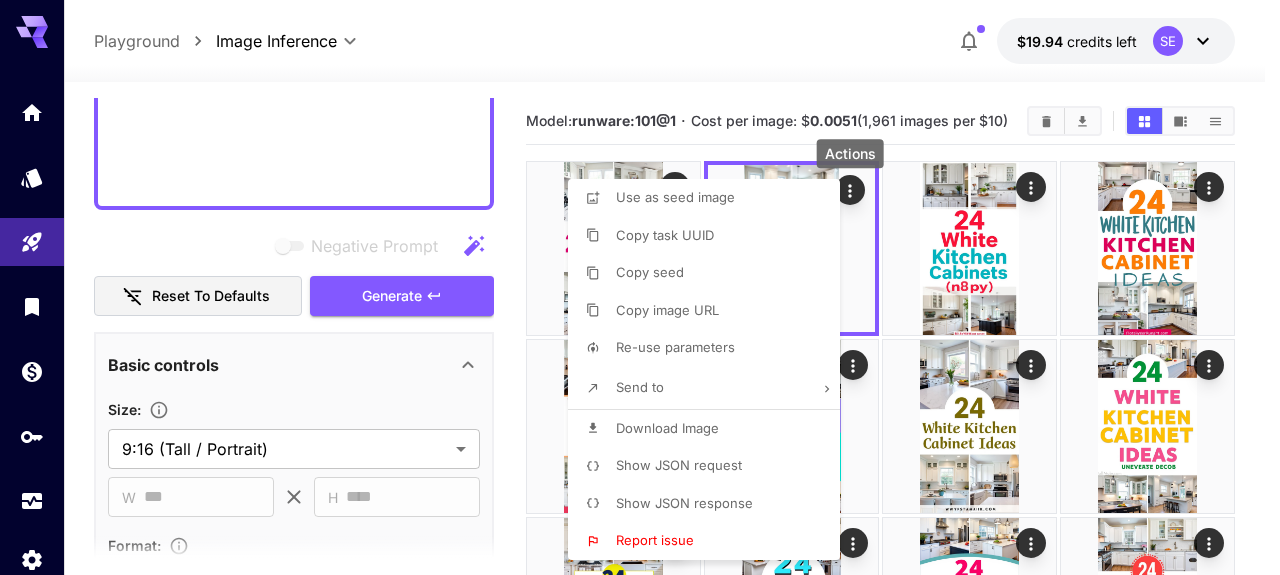 click at bounding box center [640, 287] 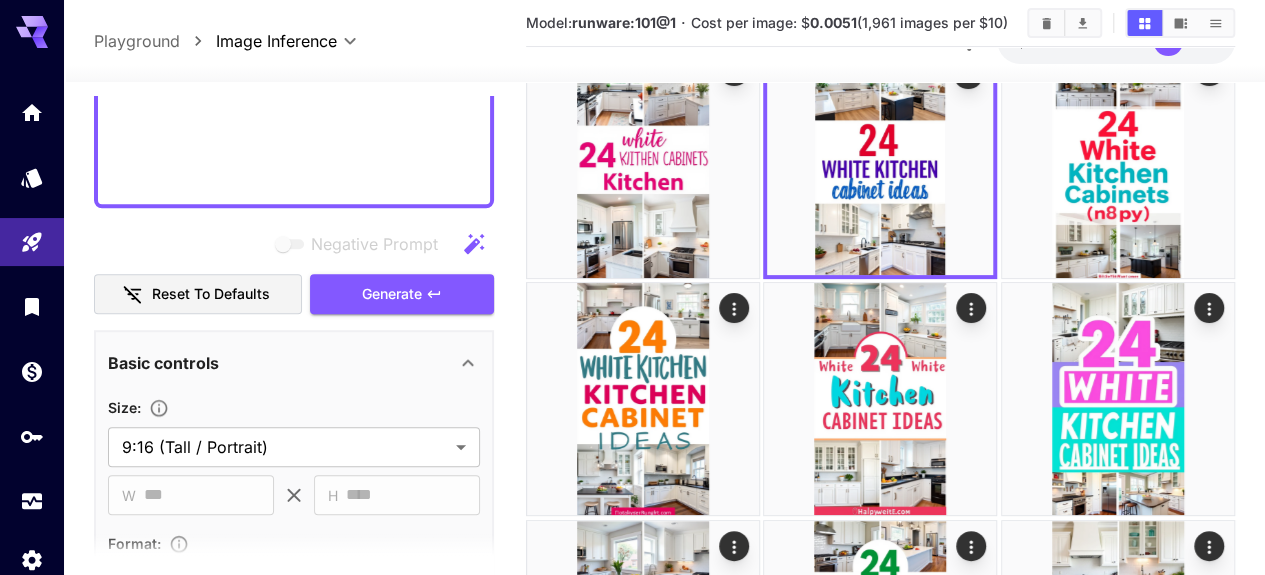 scroll, scrollTop: 141, scrollLeft: 0, axis: vertical 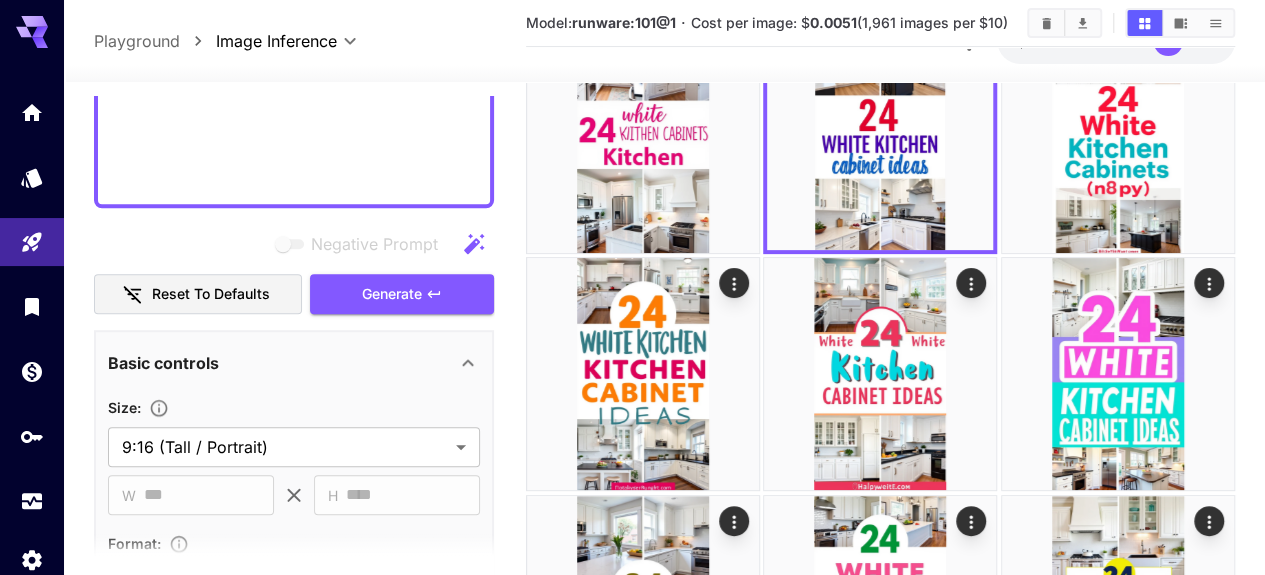 click 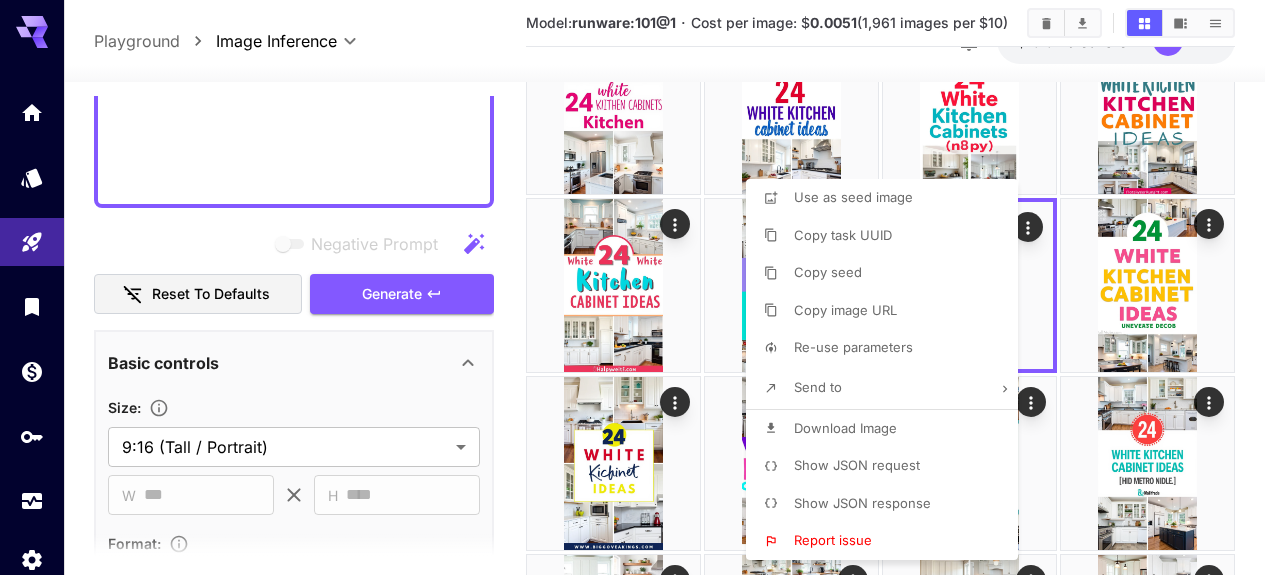 click on "Download Image" at bounding box center [845, 428] 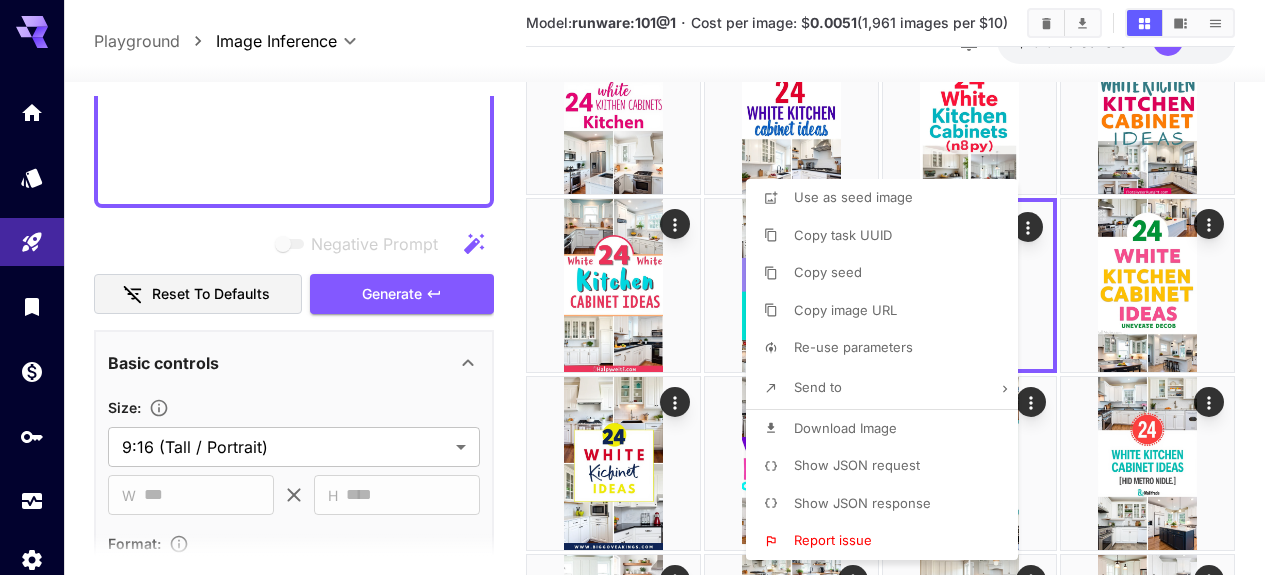 click at bounding box center (640, 287) 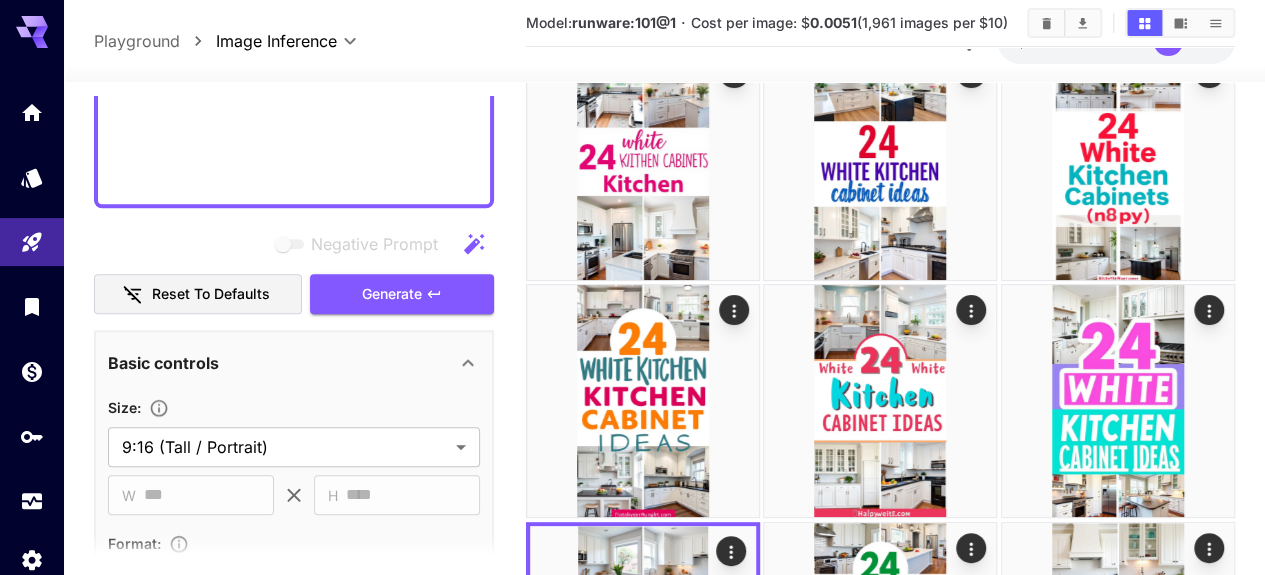 scroll, scrollTop: 75, scrollLeft: 0, axis: vertical 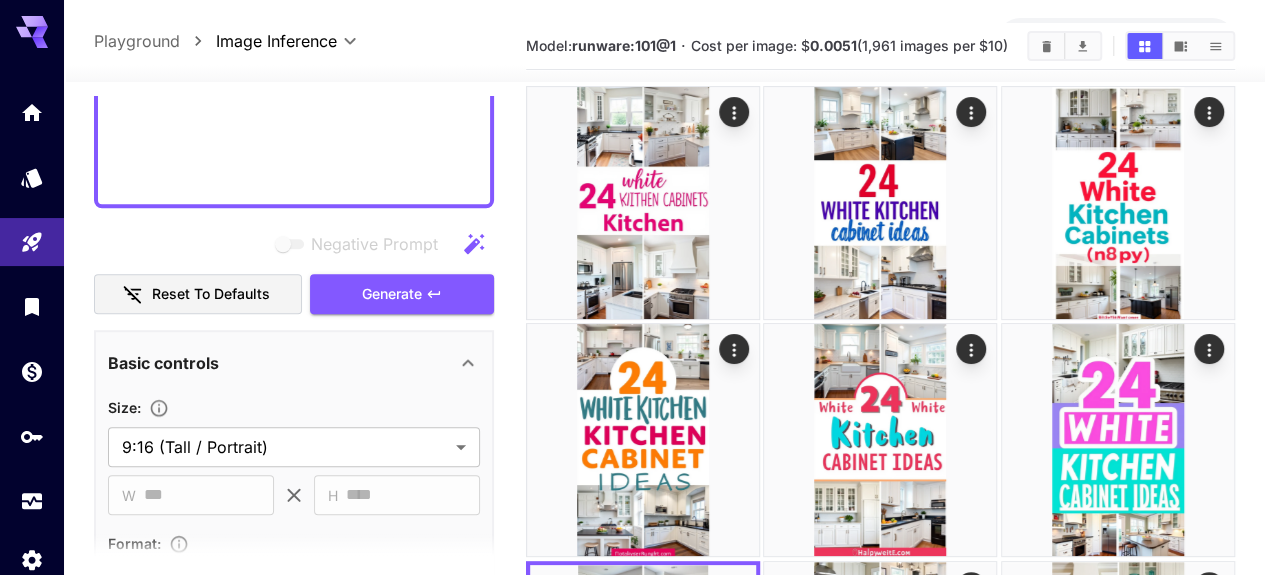 click 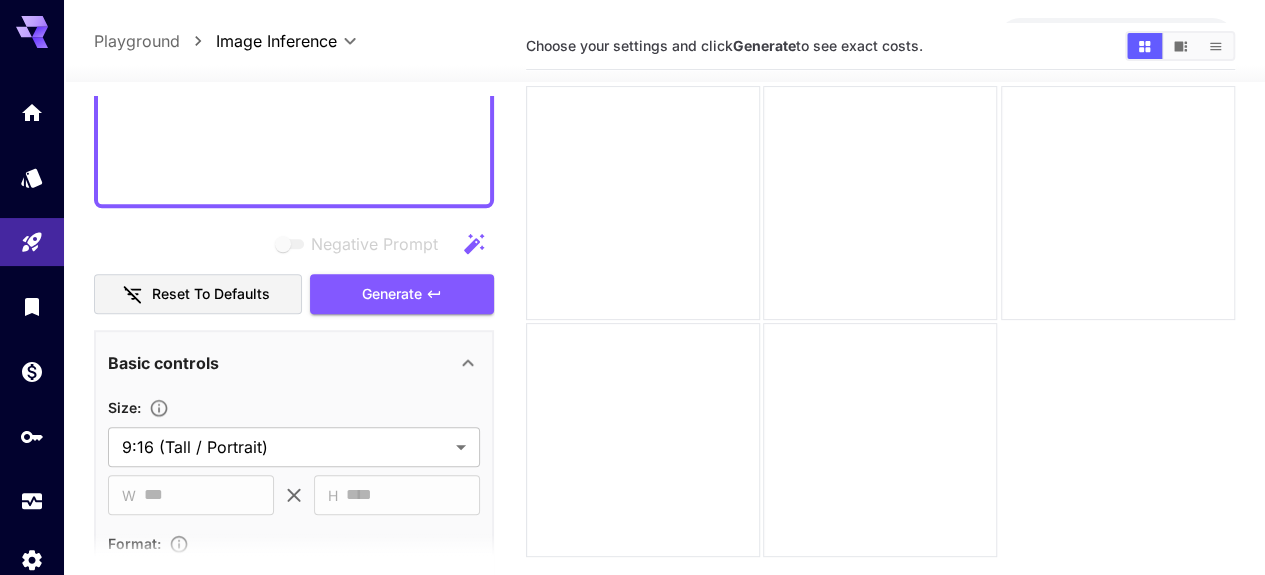 click on "**********" at bounding box center (294, -142) 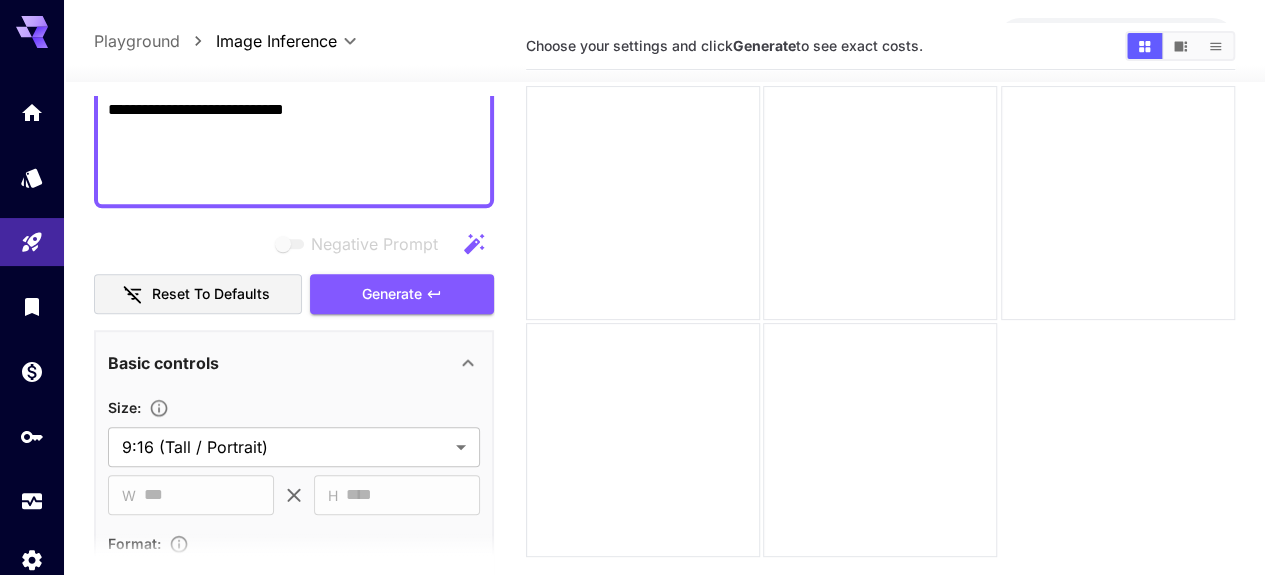 scroll, scrollTop: 85, scrollLeft: 0, axis: vertical 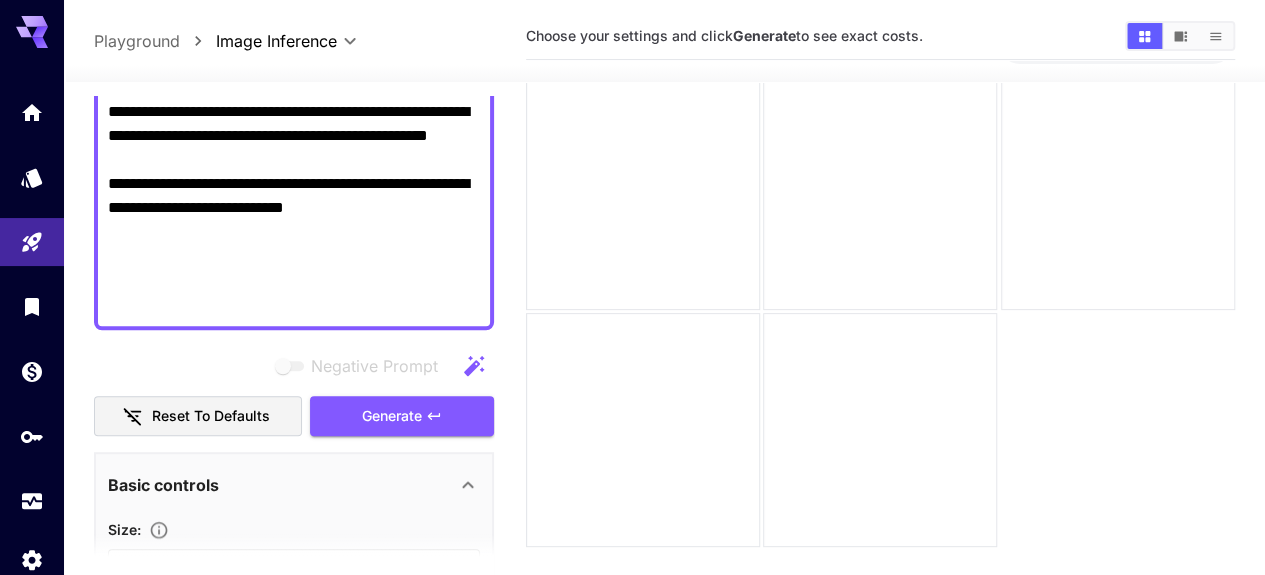 type on "**********" 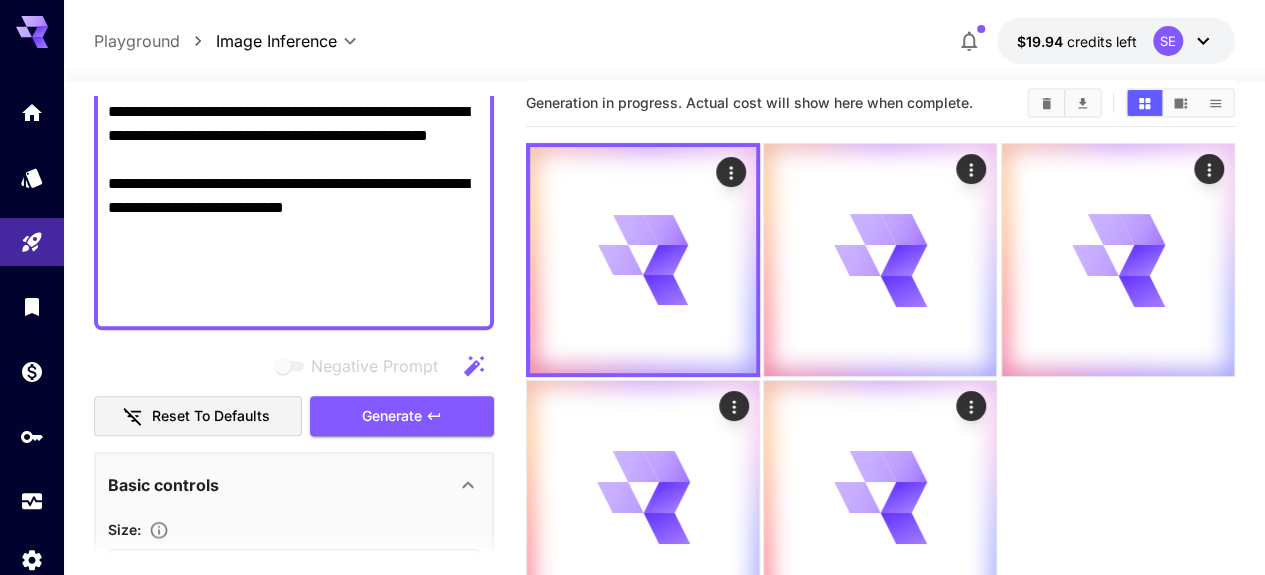 scroll, scrollTop: 18, scrollLeft: 0, axis: vertical 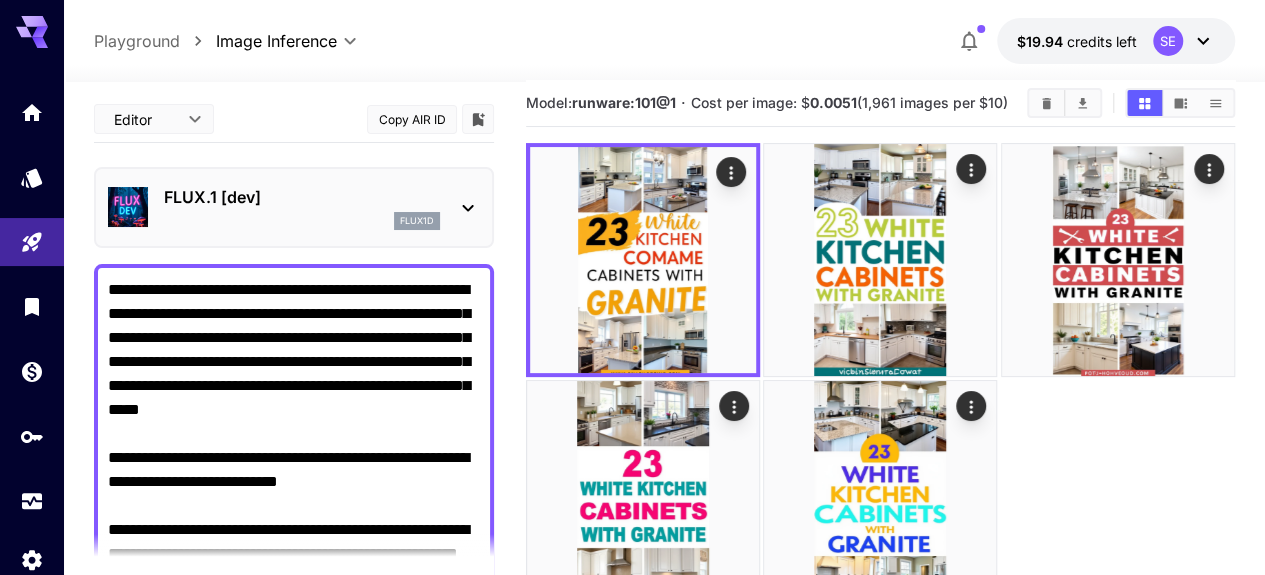 click 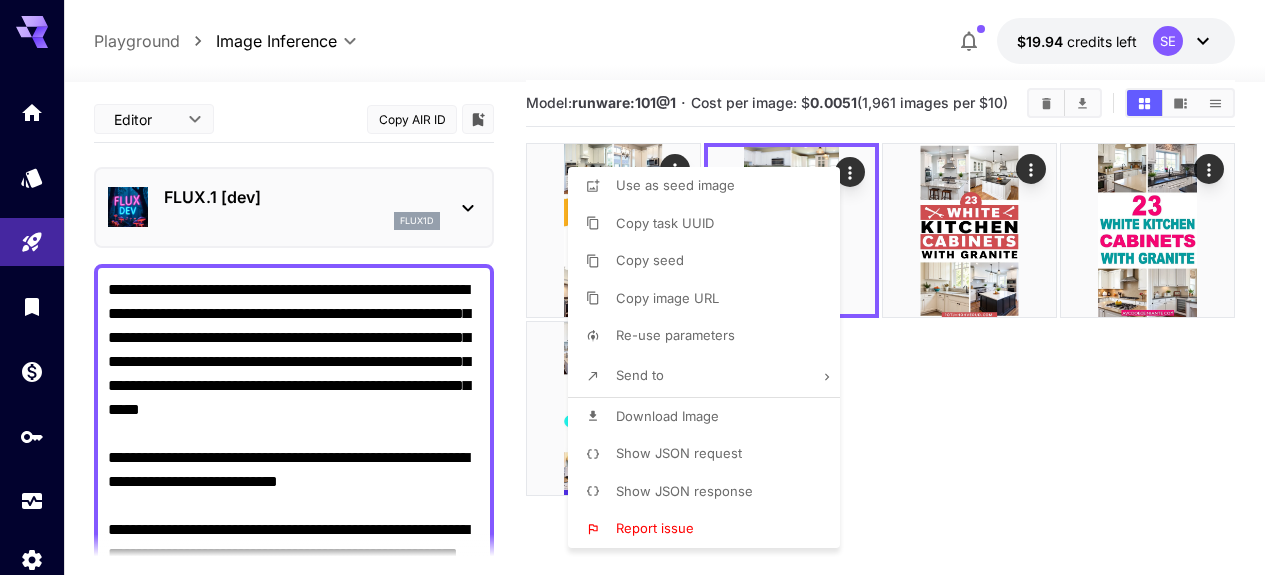 click on "Download Image" at bounding box center [667, 416] 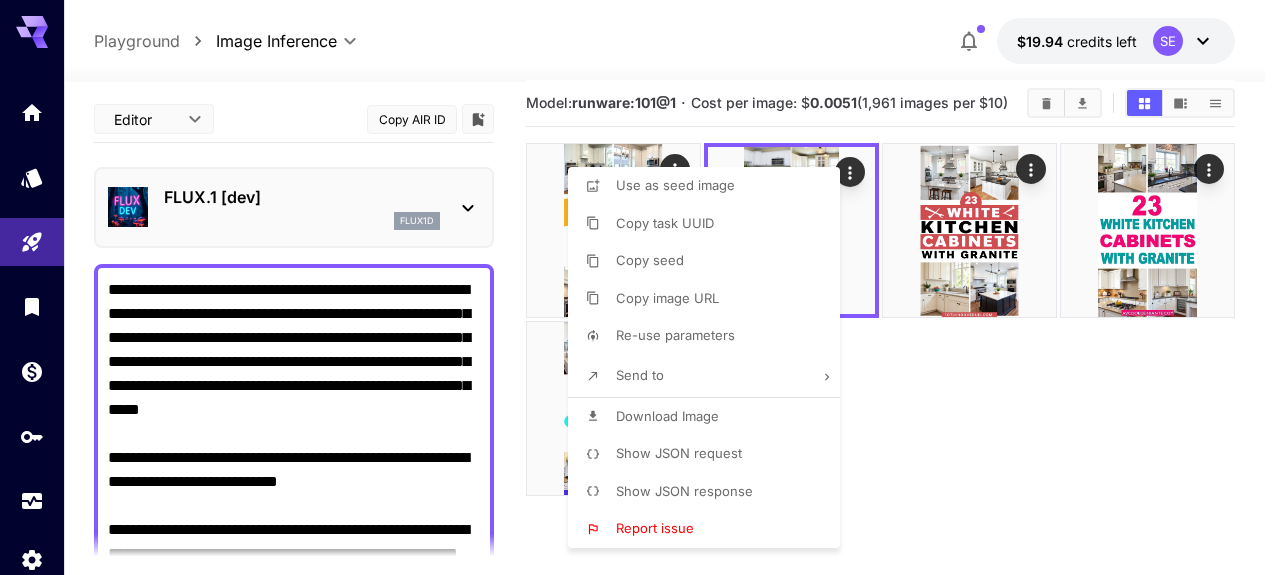click at bounding box center [640, 287] 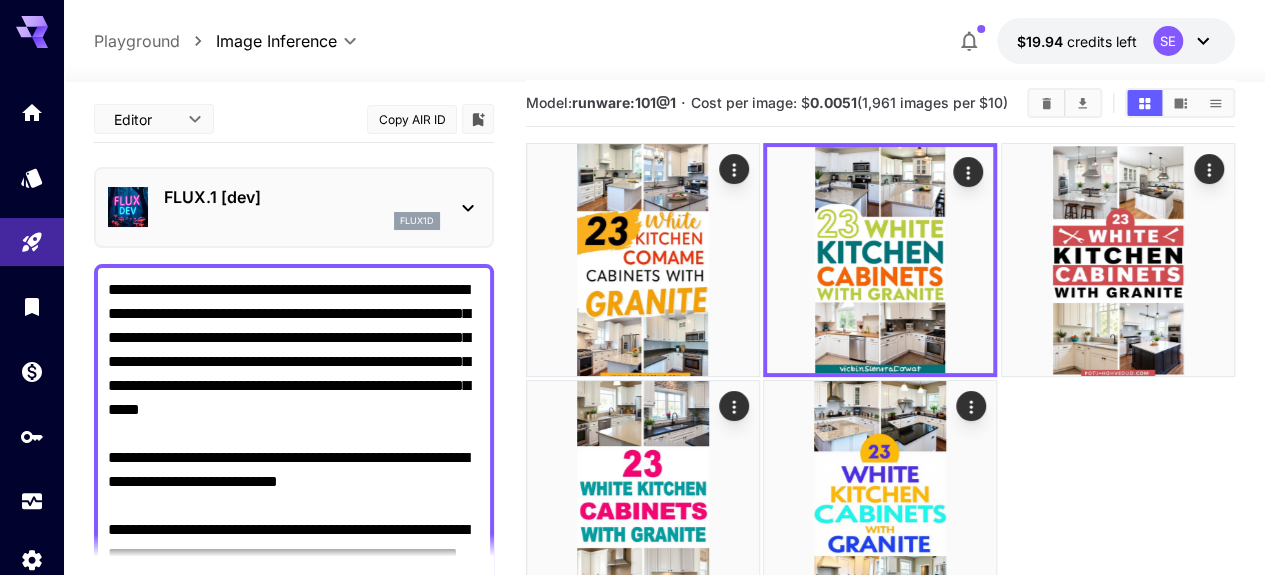 click 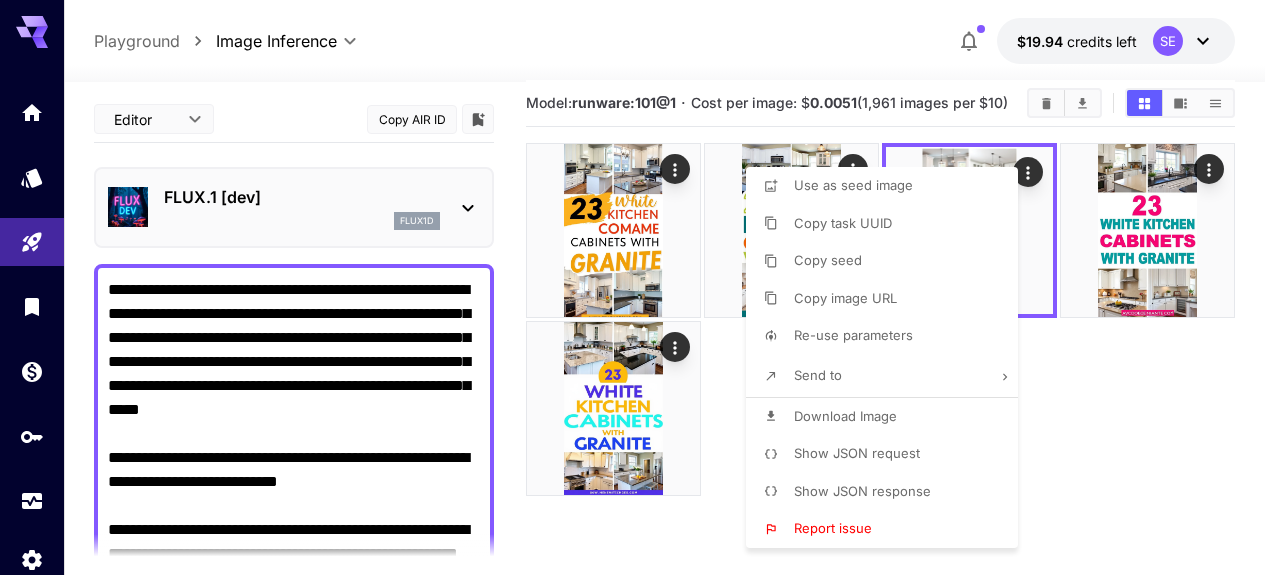 click on "Download Image" at bounding box center [845, 416] 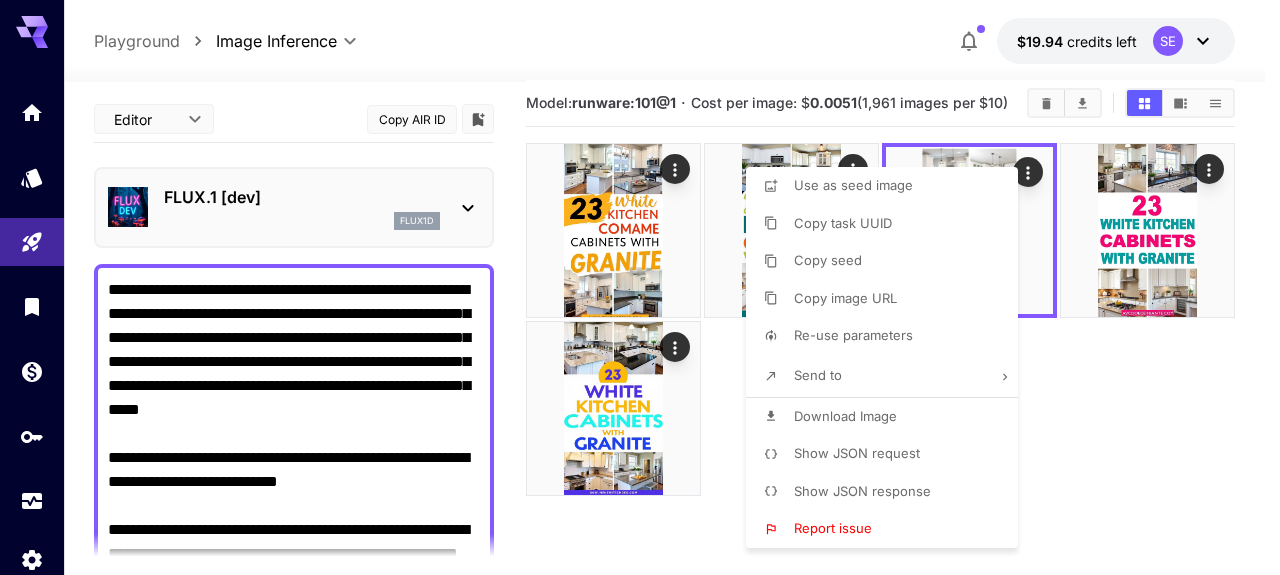 click at bounding box center (640, 287) 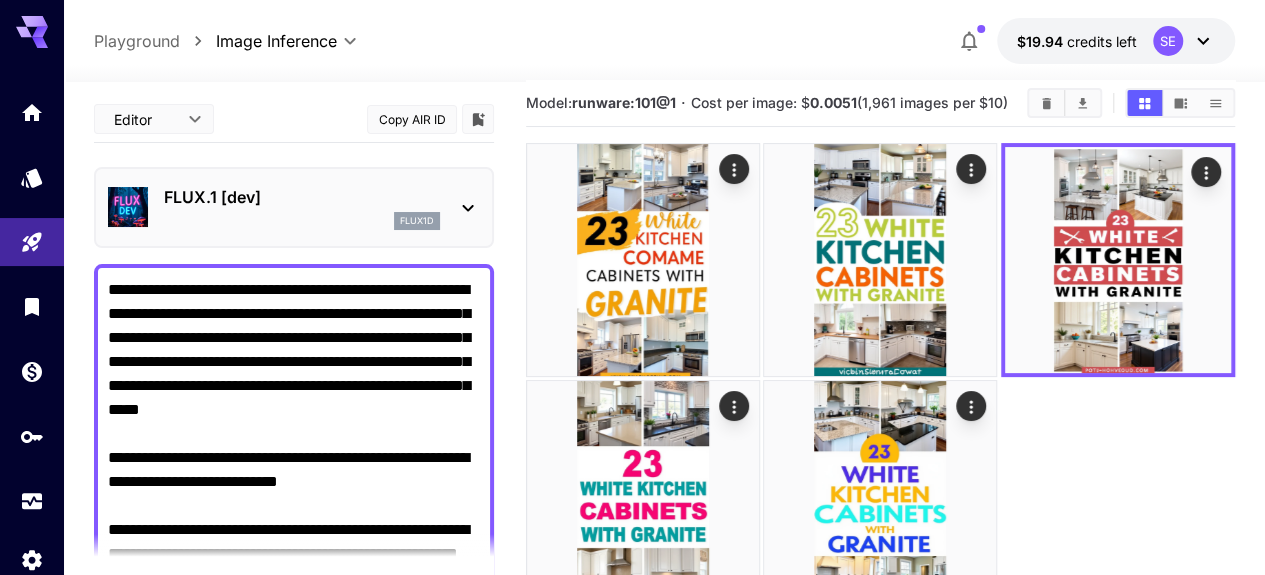 click 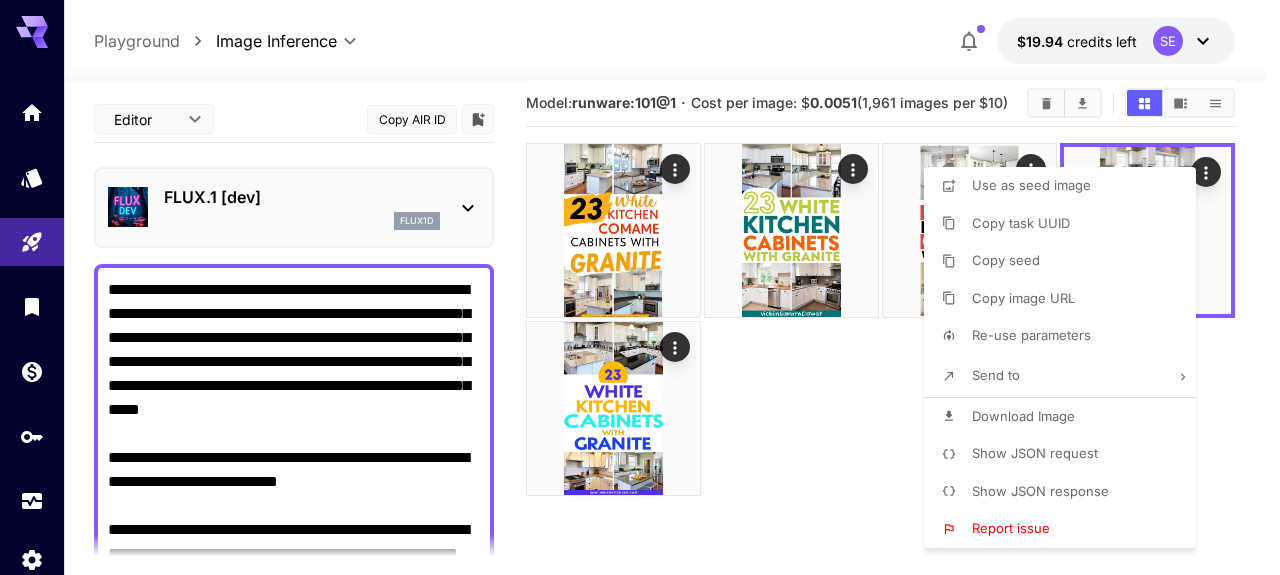 click on "Download Image" at bounding box center (1023, 416) 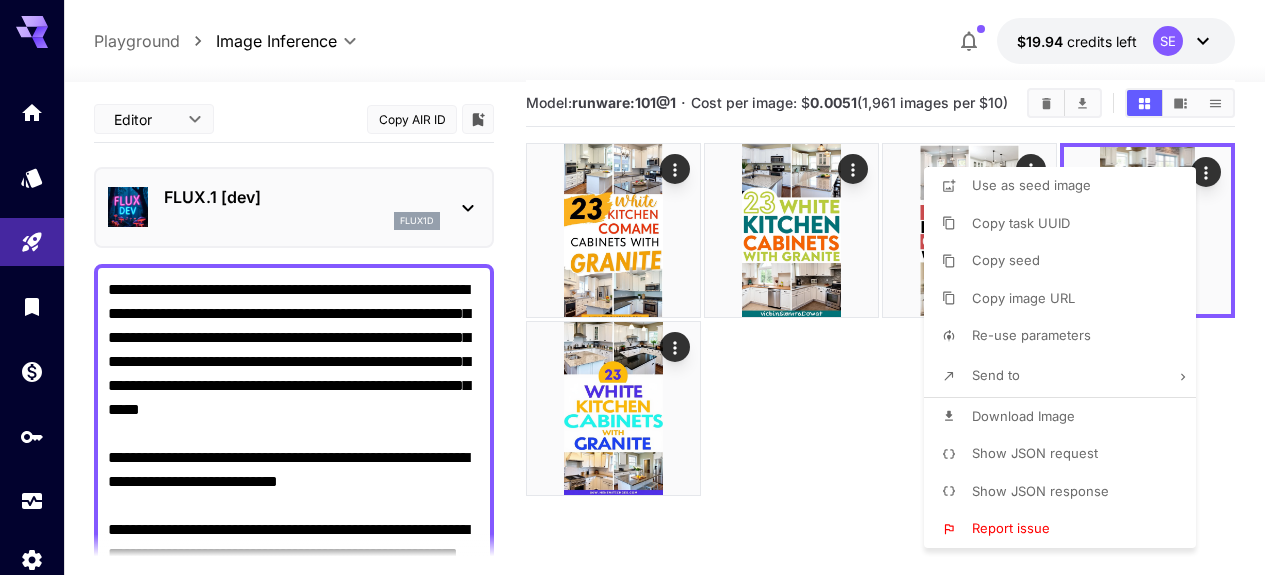 click at bounding box center [640, 287] 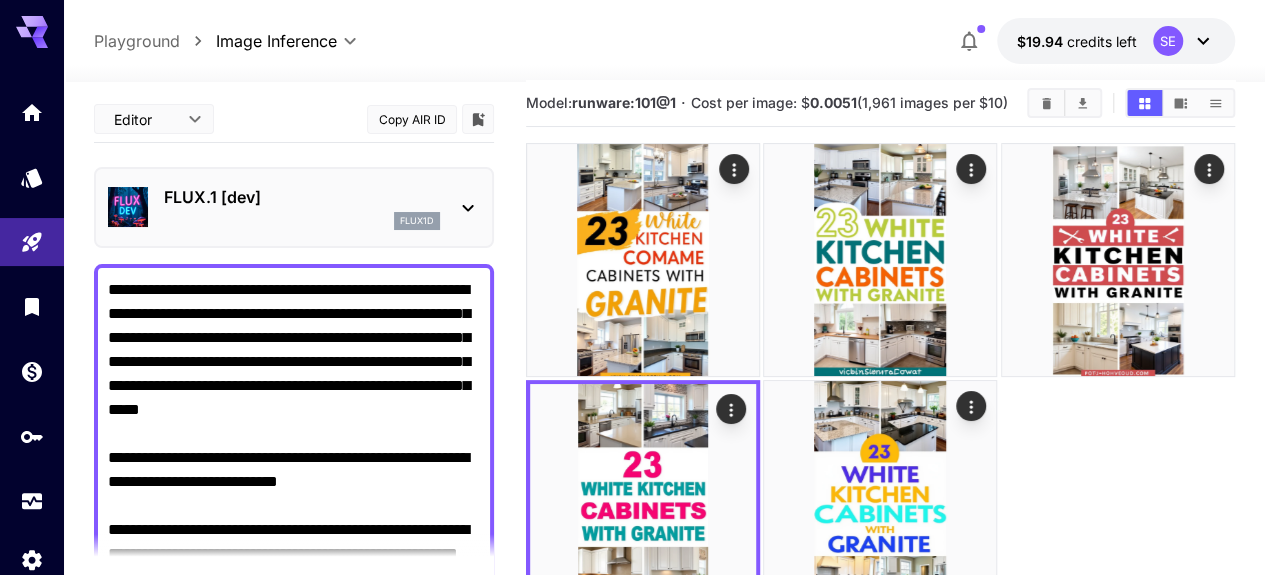 click 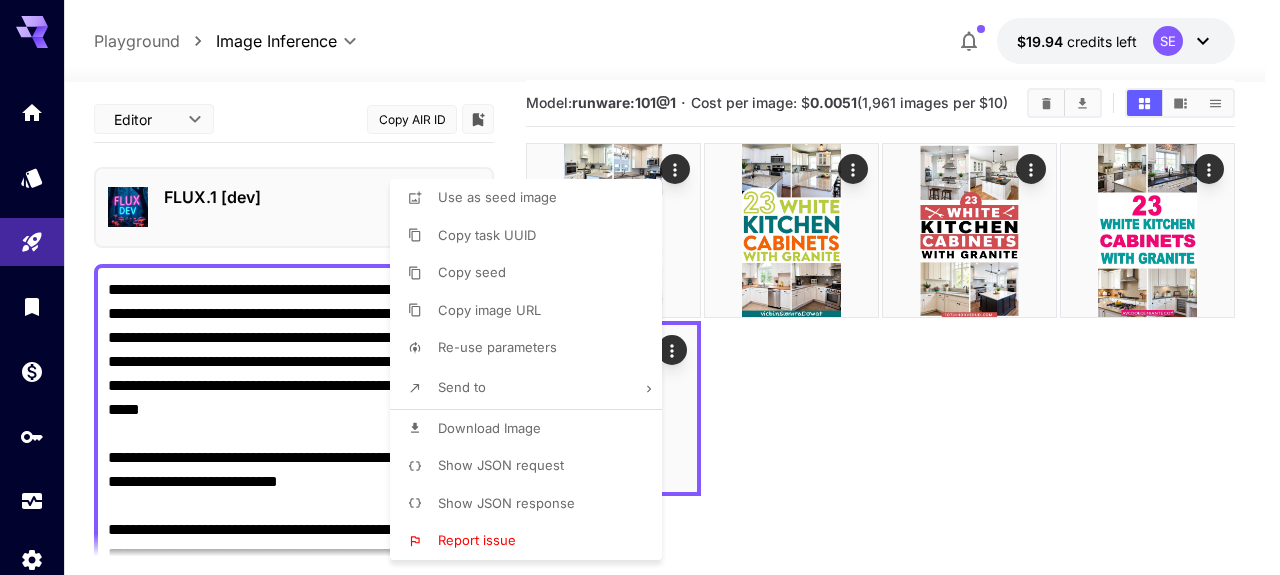 click on "Download Image" at bounding box center [489, 428] 